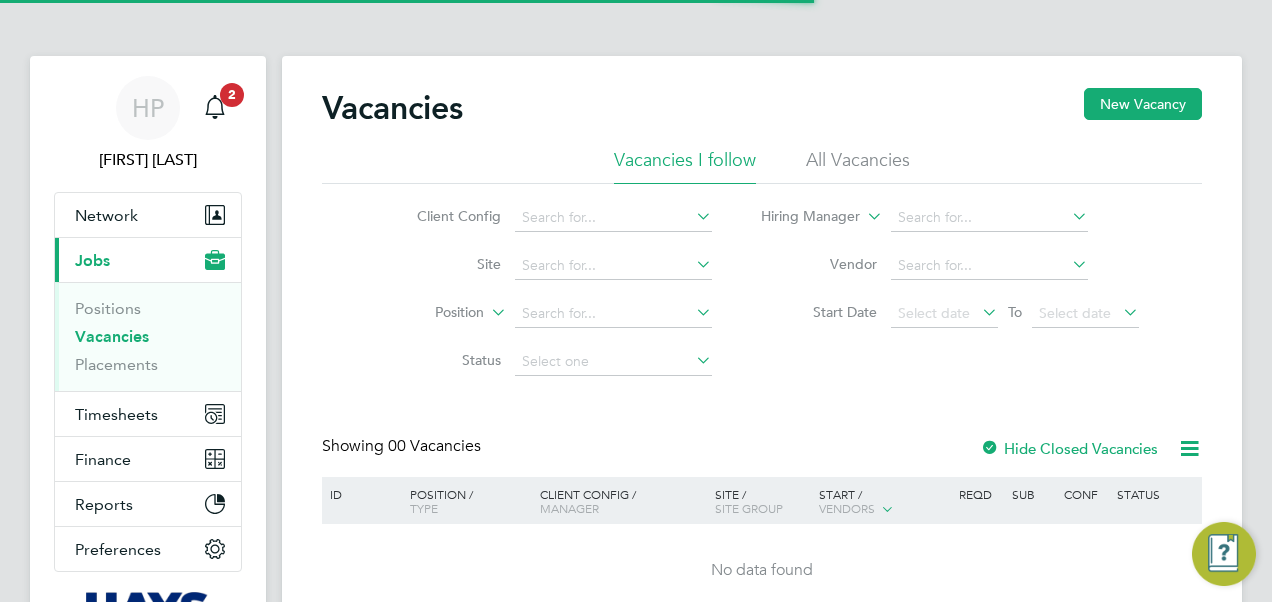 scroll, scrollTop: 0, scrollLeft: 0, axis: both 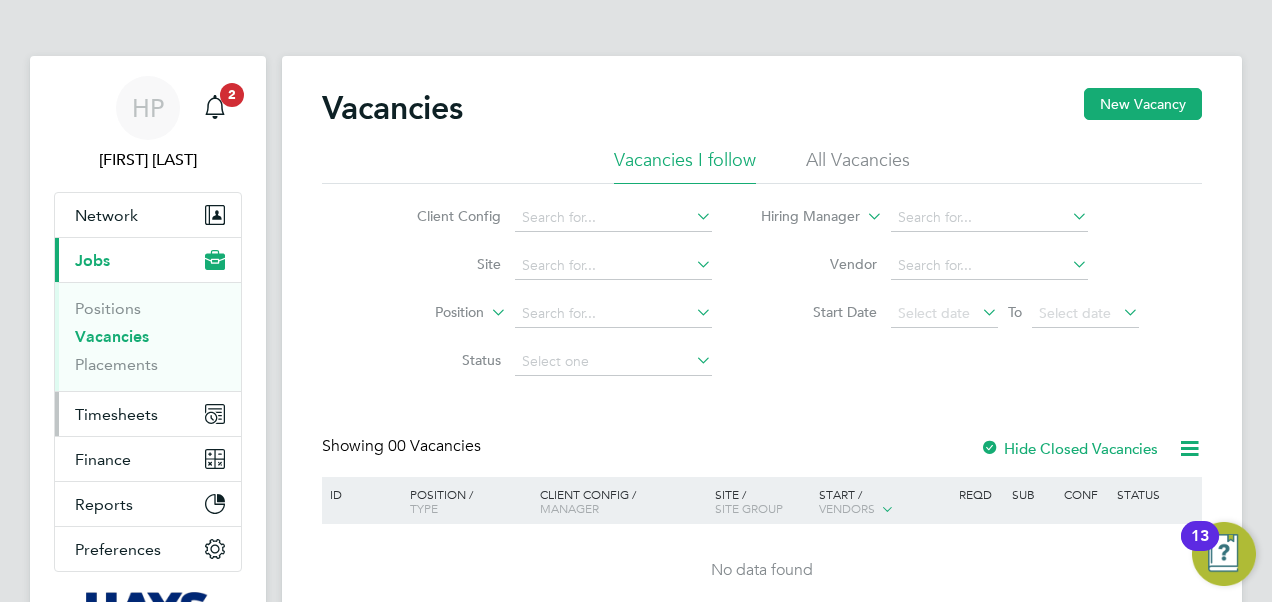click on "Timesheets" at bounding box center (116, 414) 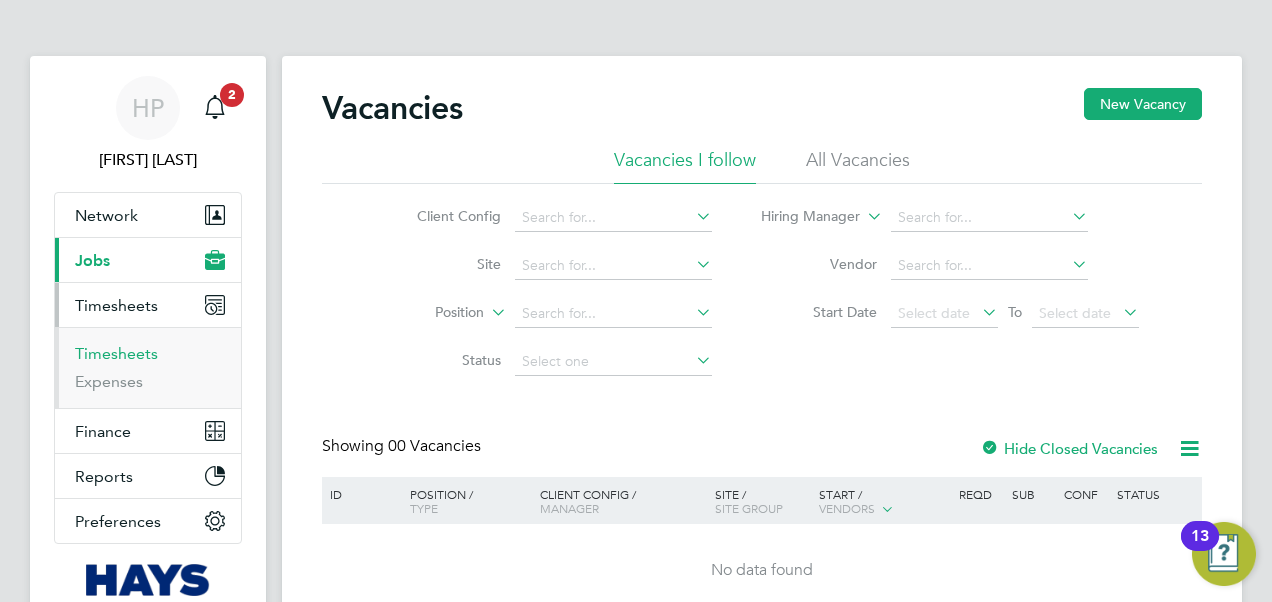 click on "Timesheets" at bounding box center [116, 353] 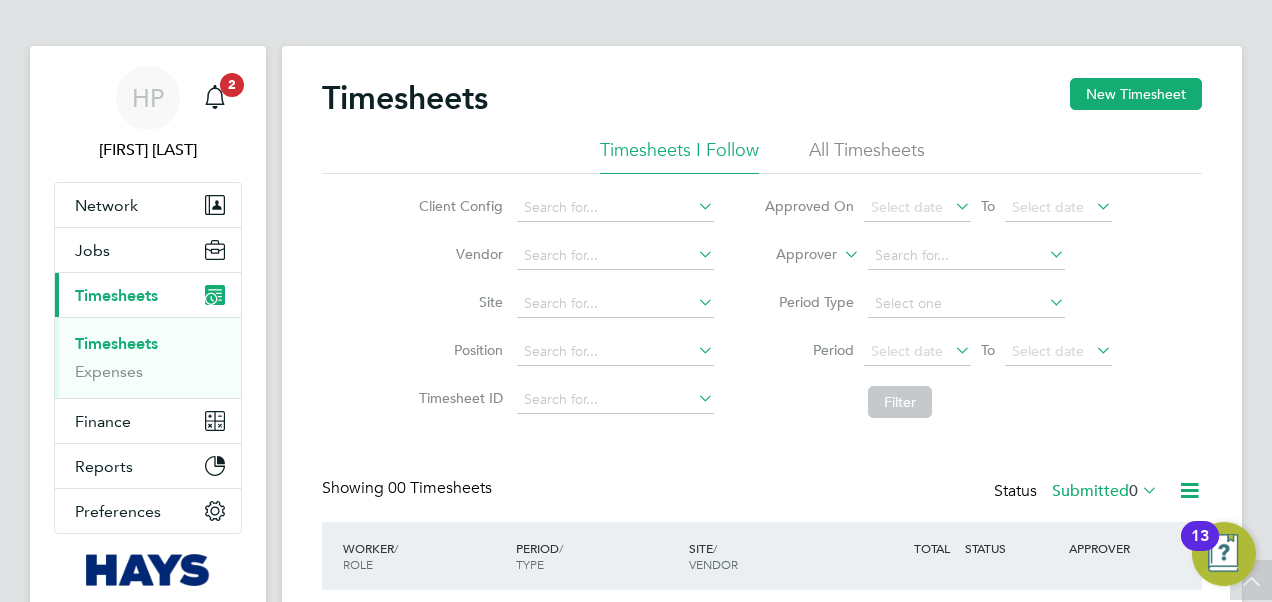 scroll, scrollTop: 0, scrollLeft: 0, axis: both 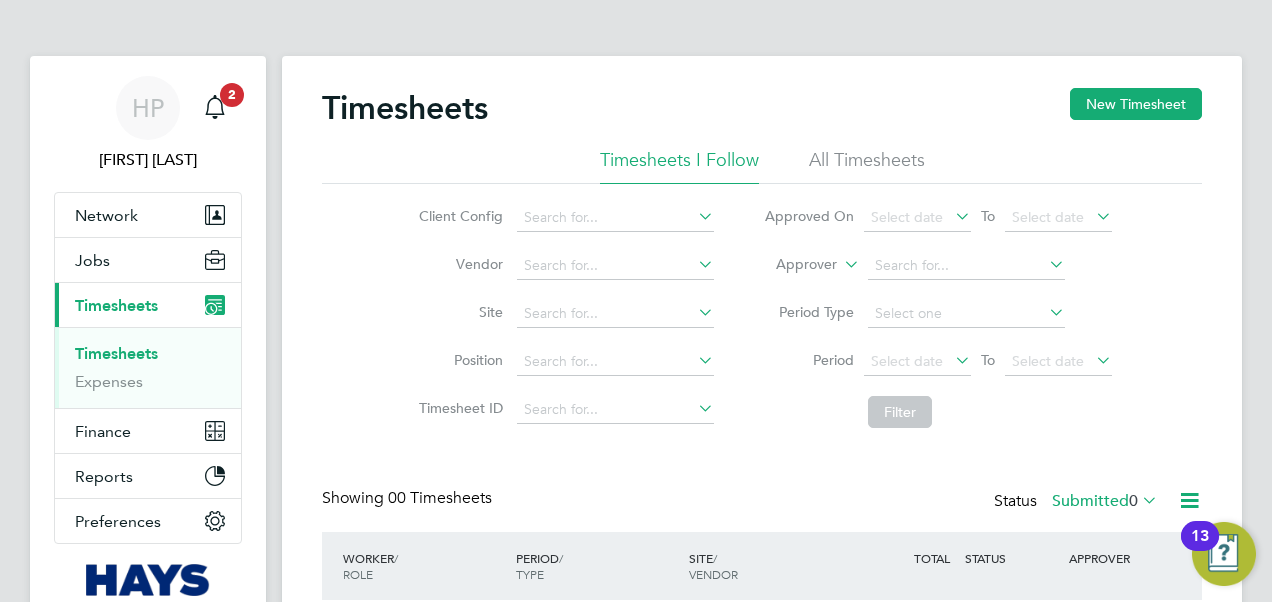 click on "All Timesheets" 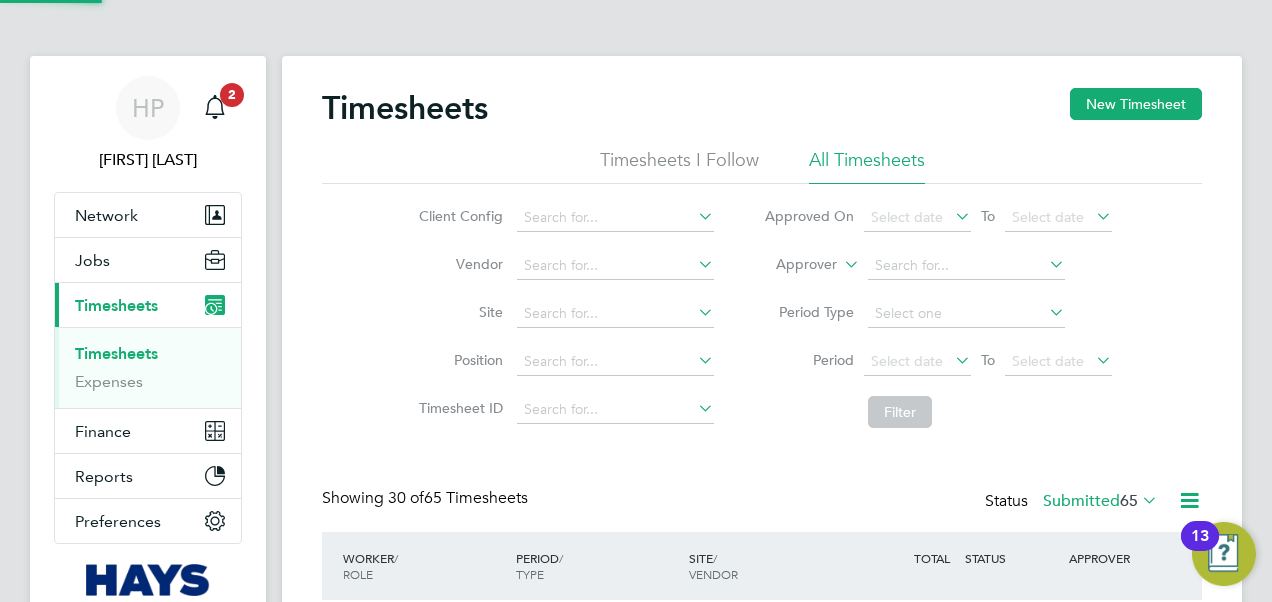 scroll, scrollTop: 10, scrollLeft: 10, axis: both 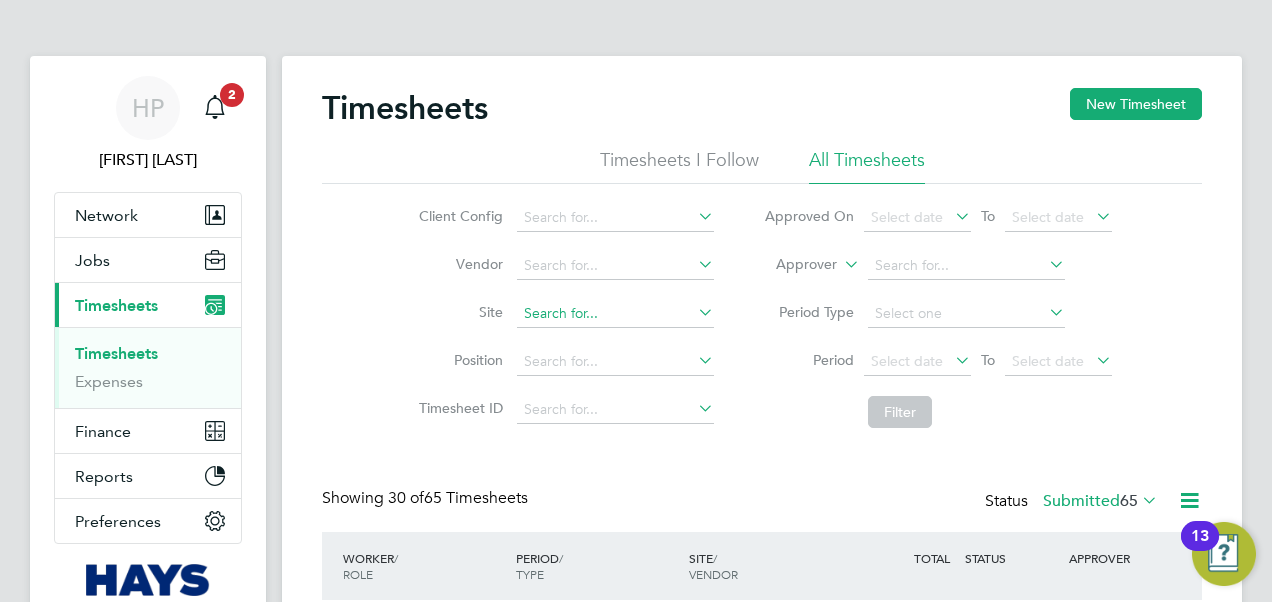 click 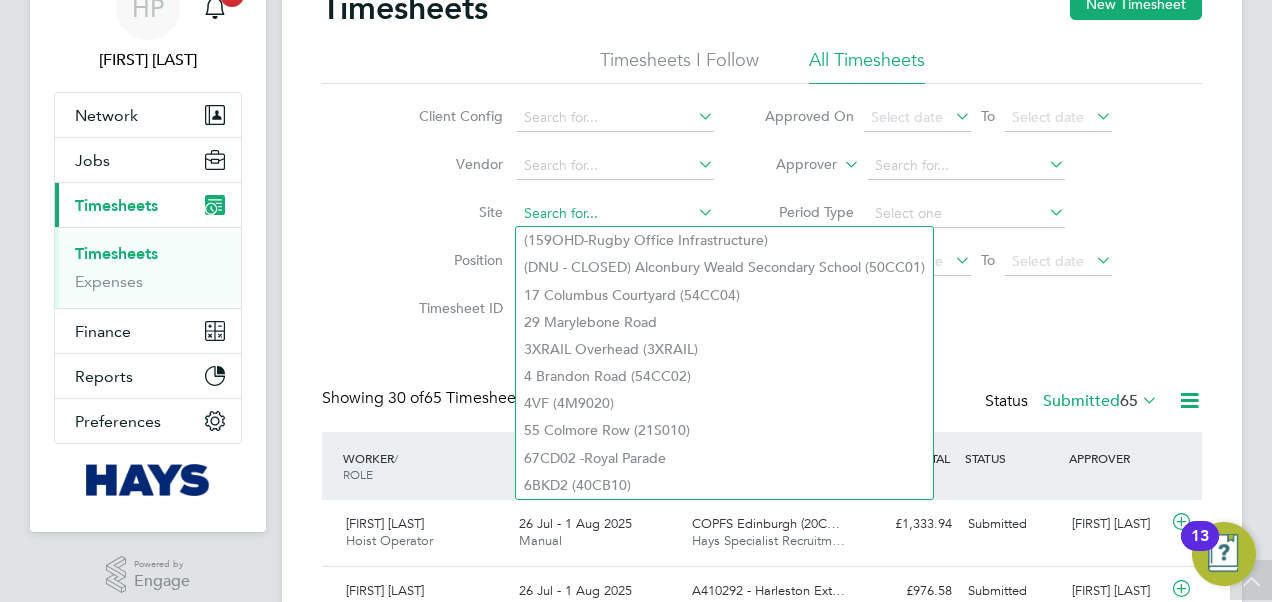 click 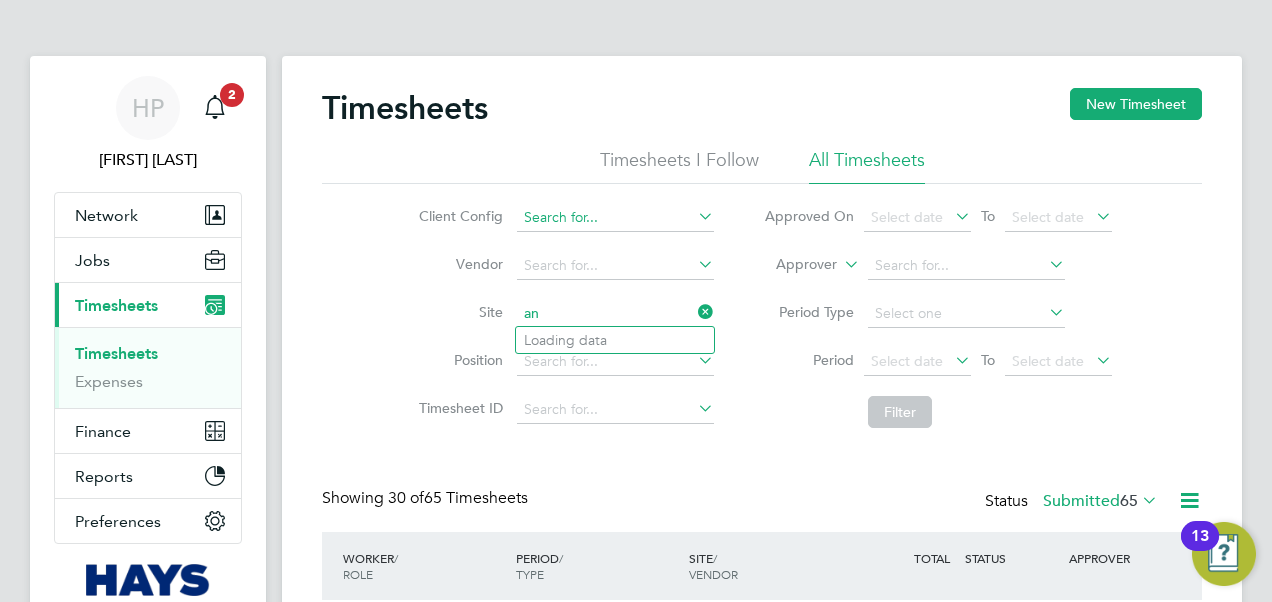 type on "a" 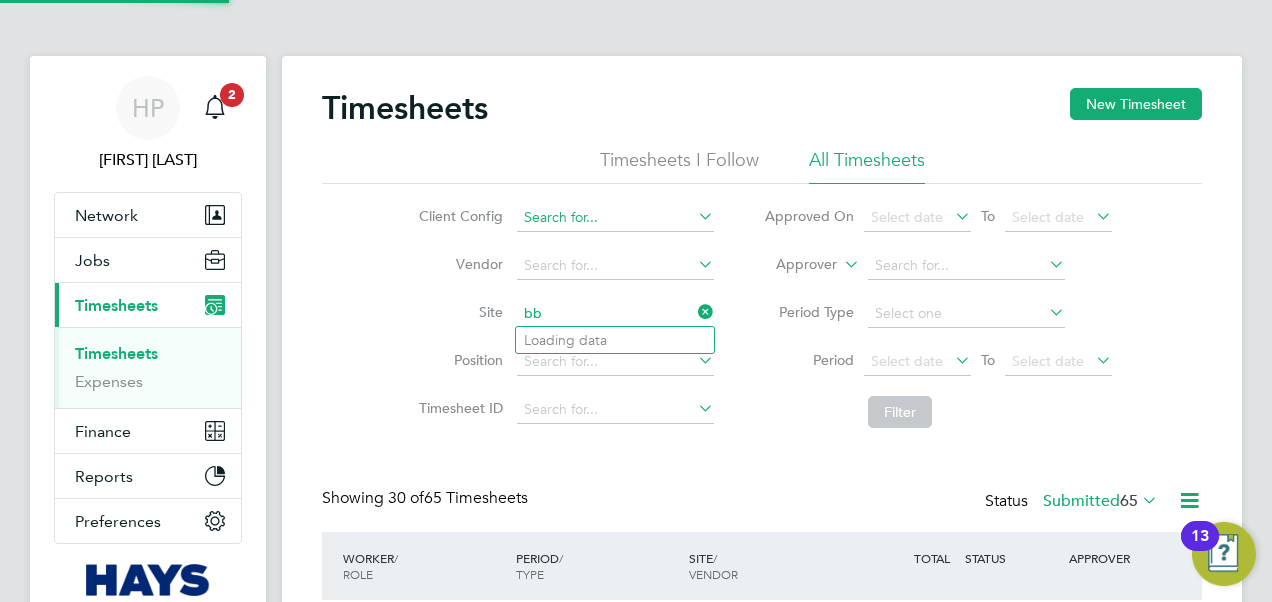 type on "b" 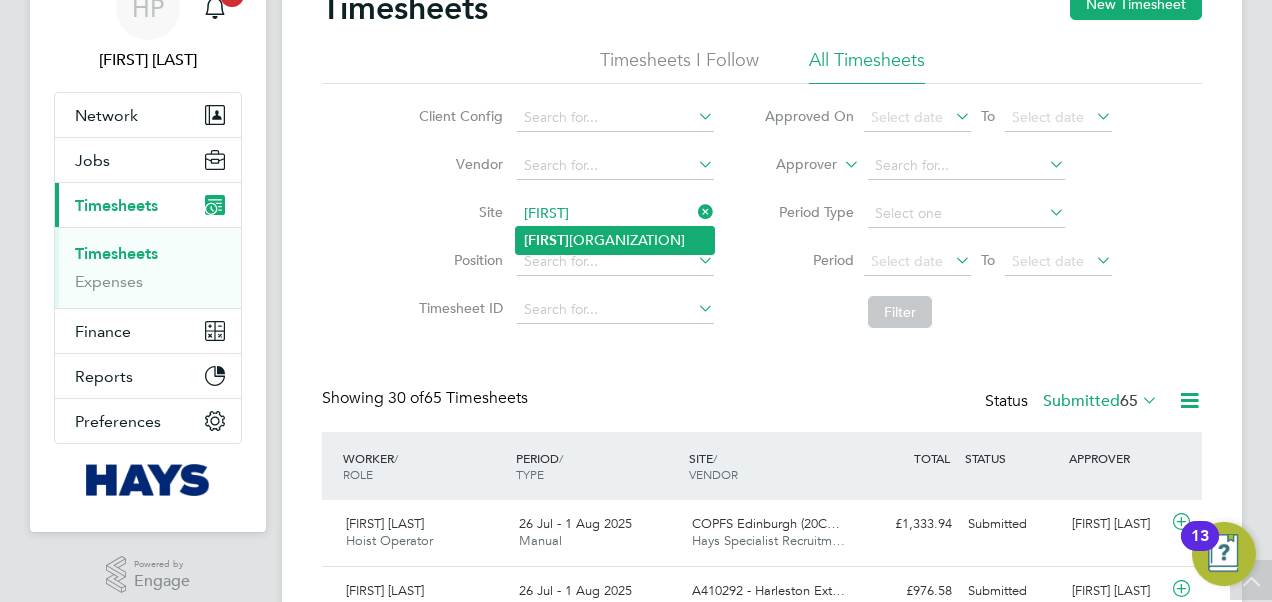click on "[FIRST]  [DOMAIN] ([NUMBER])" 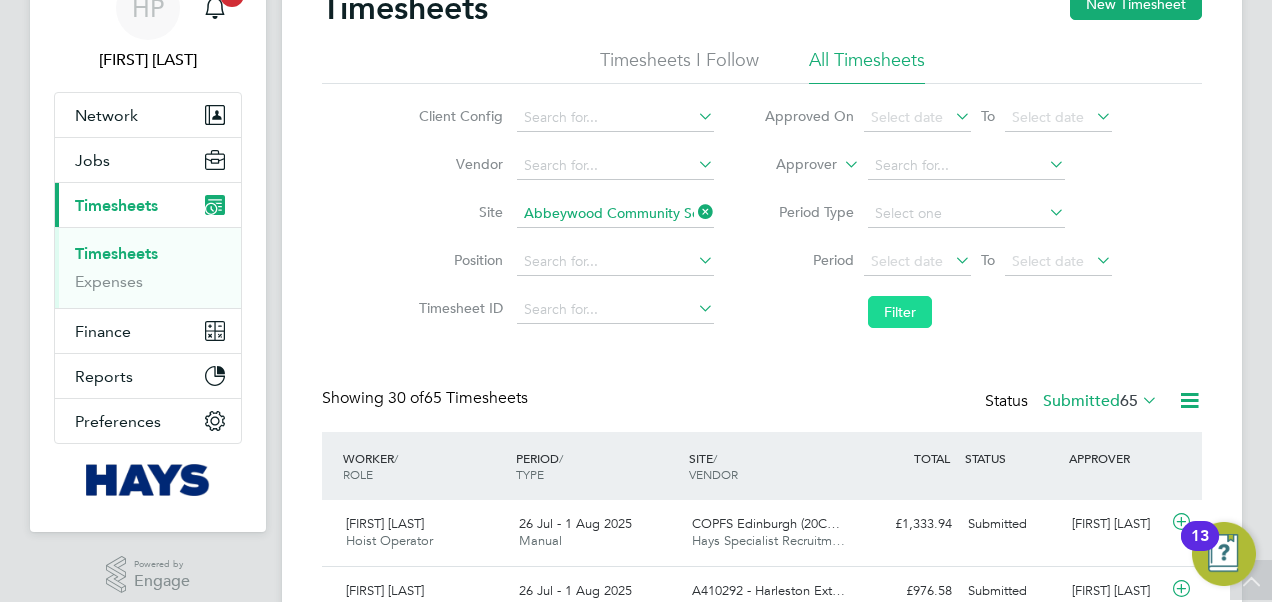 click on "Filter" 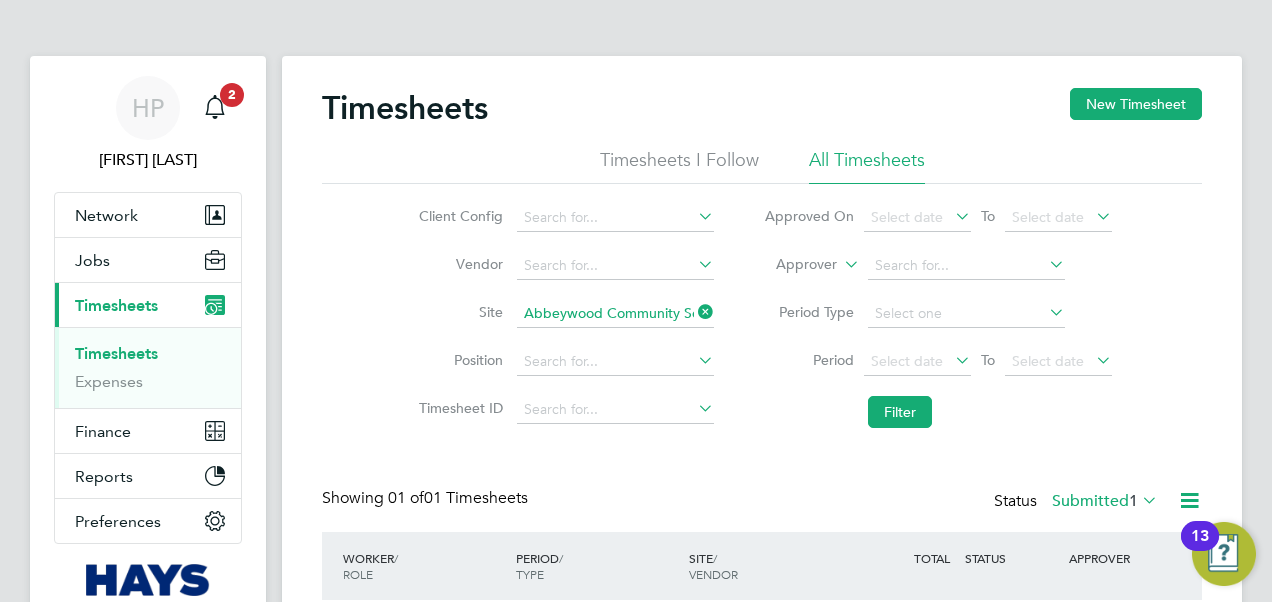 scroll, scrollTop: 100, scrollLeft: 0, axis: vertical 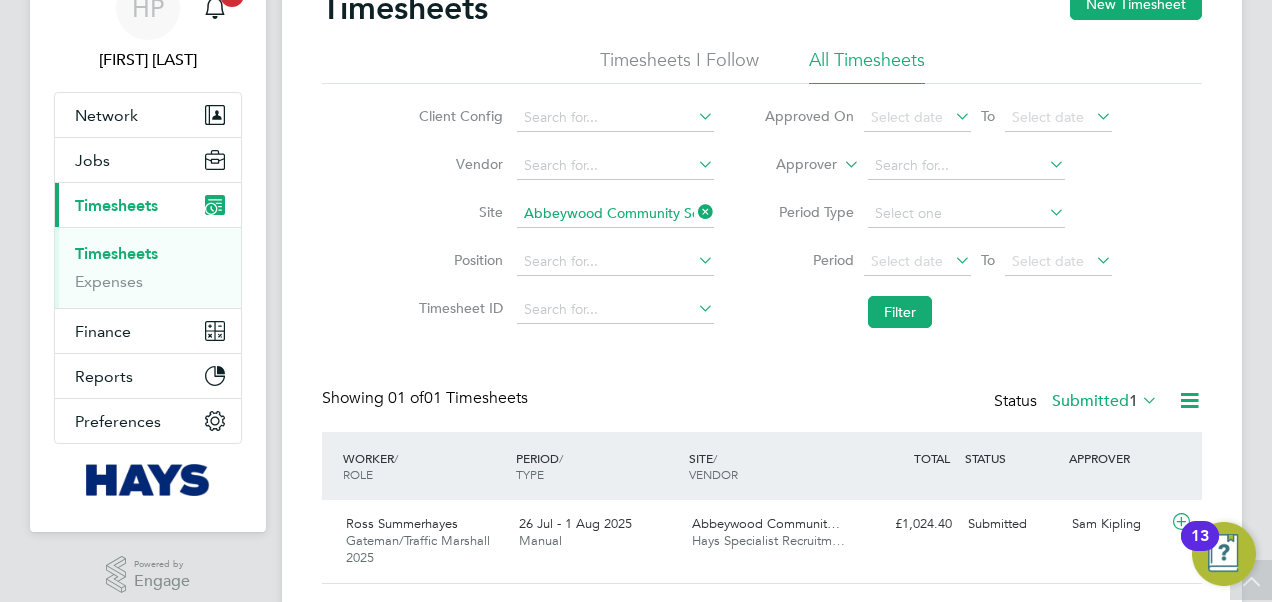 click 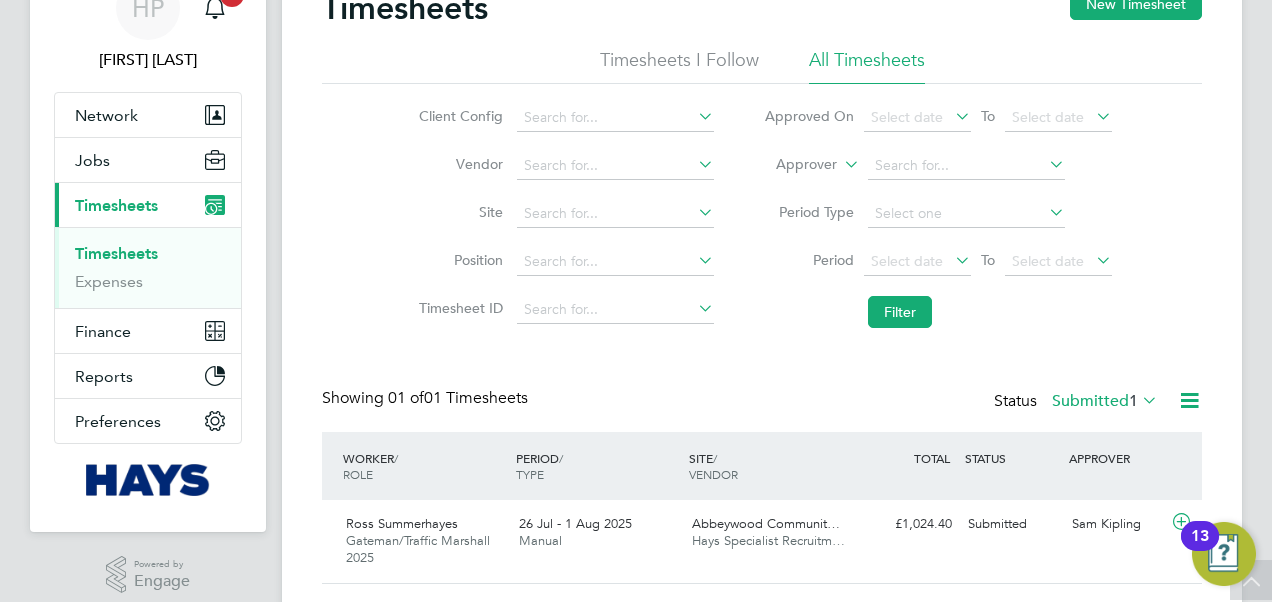 scroll, scrollTop: 0, scrollLeft: 0, axis: both 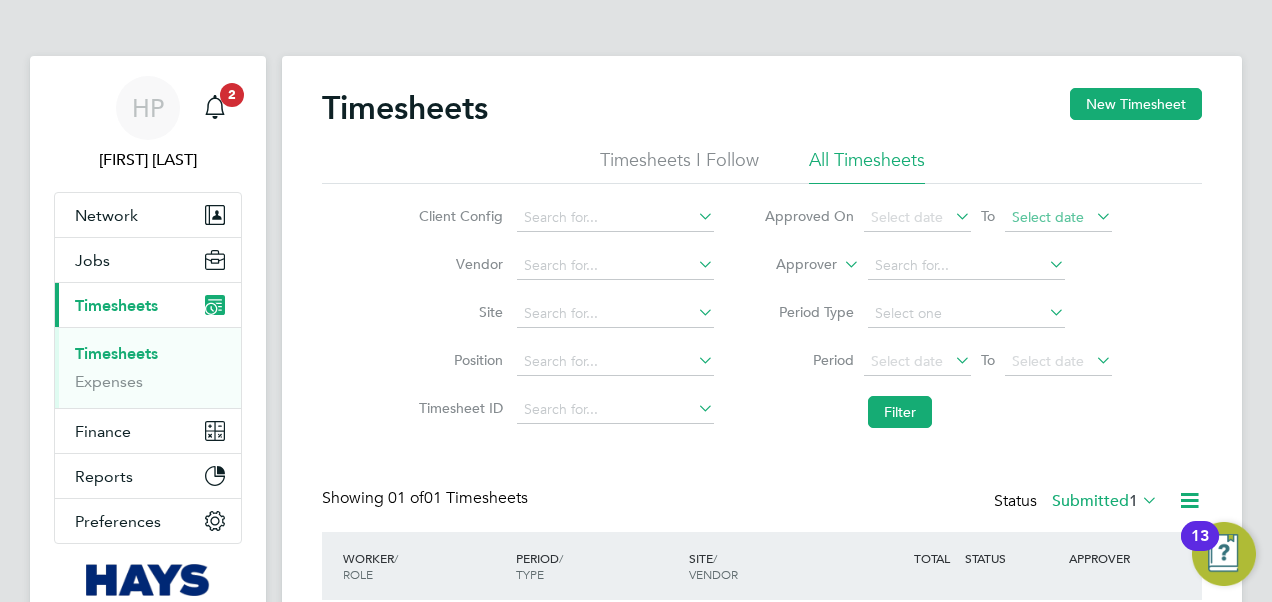 click on "Select date" 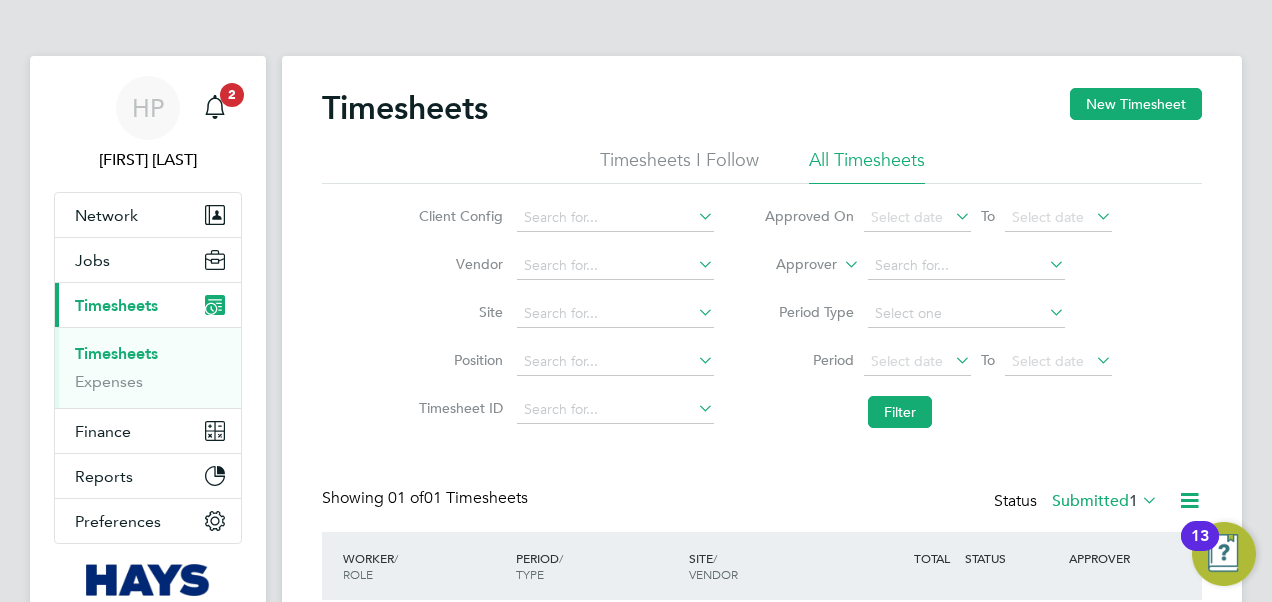scroll, scrollTop: 644, scrollLeft: 0, axis: vertical 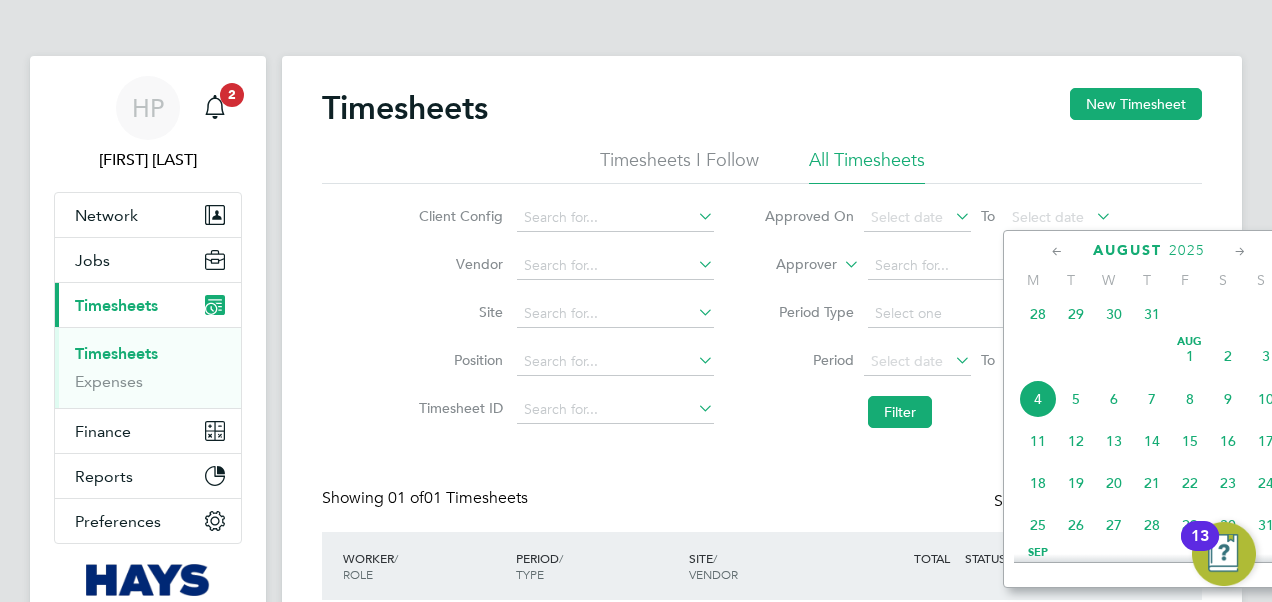 click 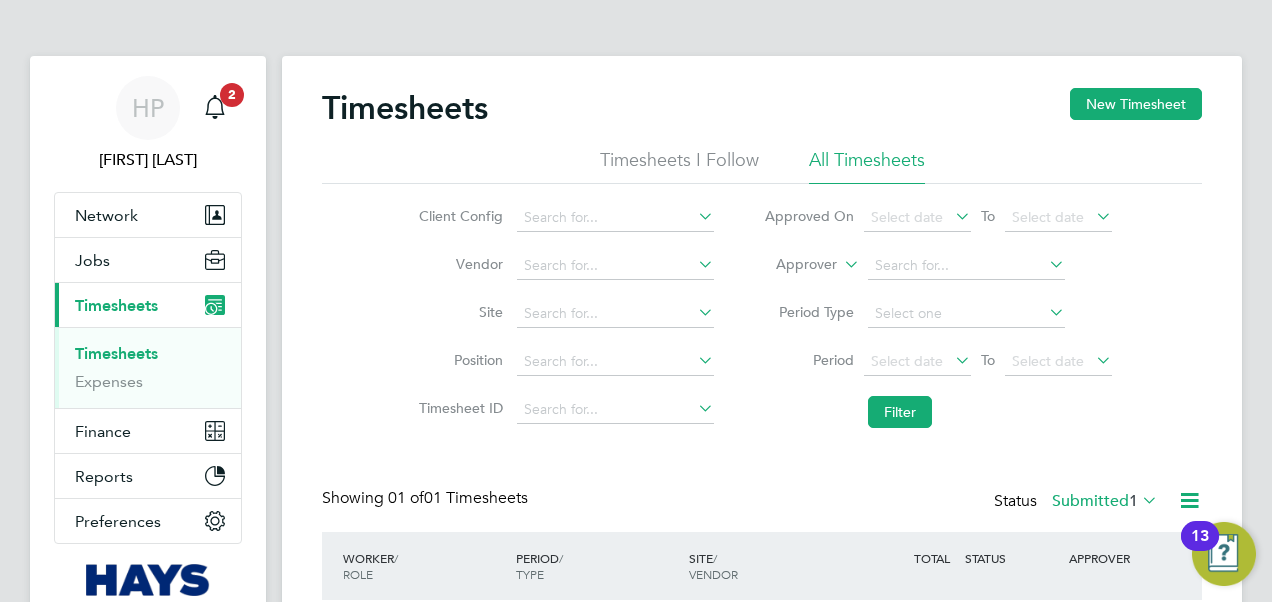 click on "Client Config   Vendor   Site   Position   Timesheet ID   Approved On
Select date
To
Select date
Approver     Period Type   Period
Select date
To
Select date
Filter" 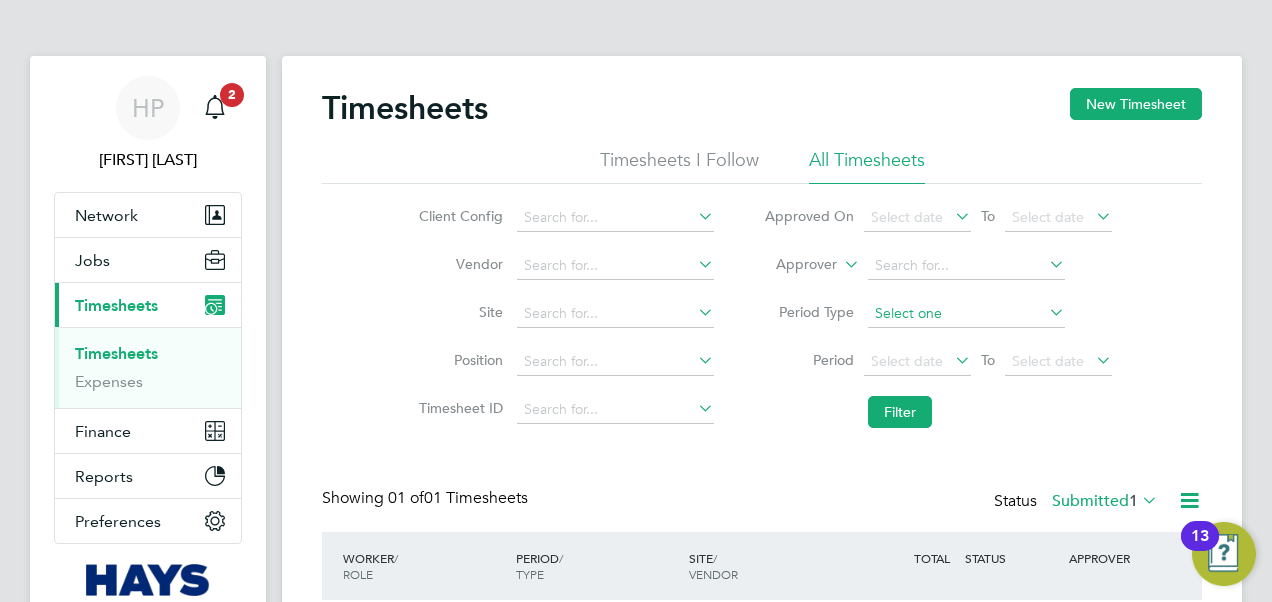 click 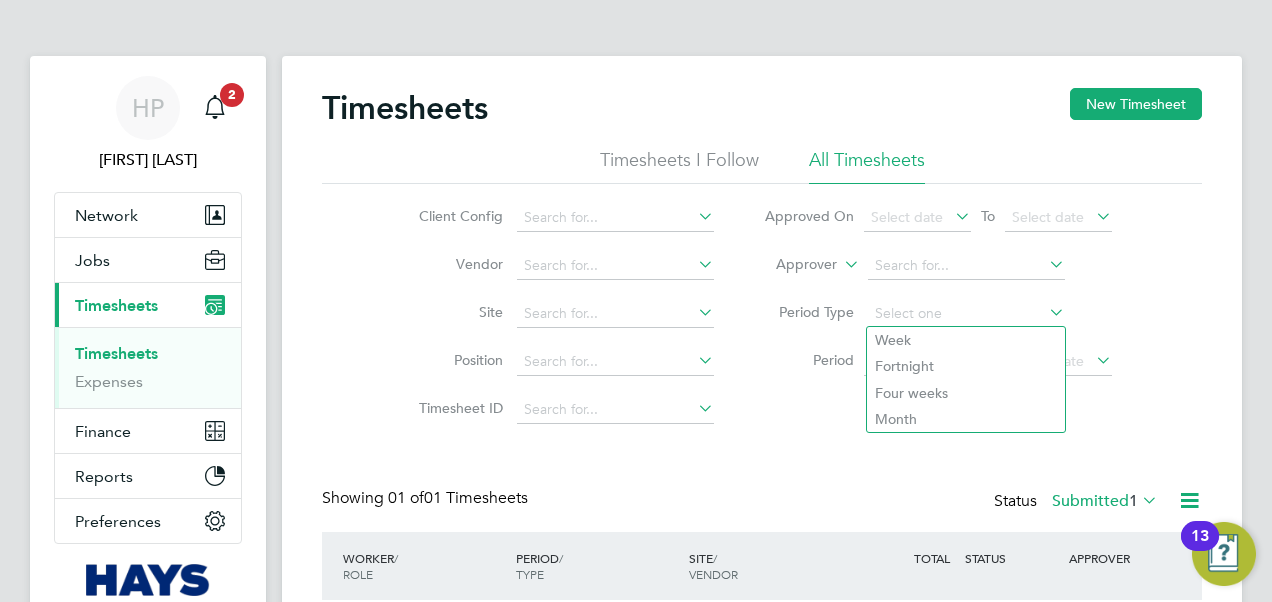 click on "Timesheets I Follow" 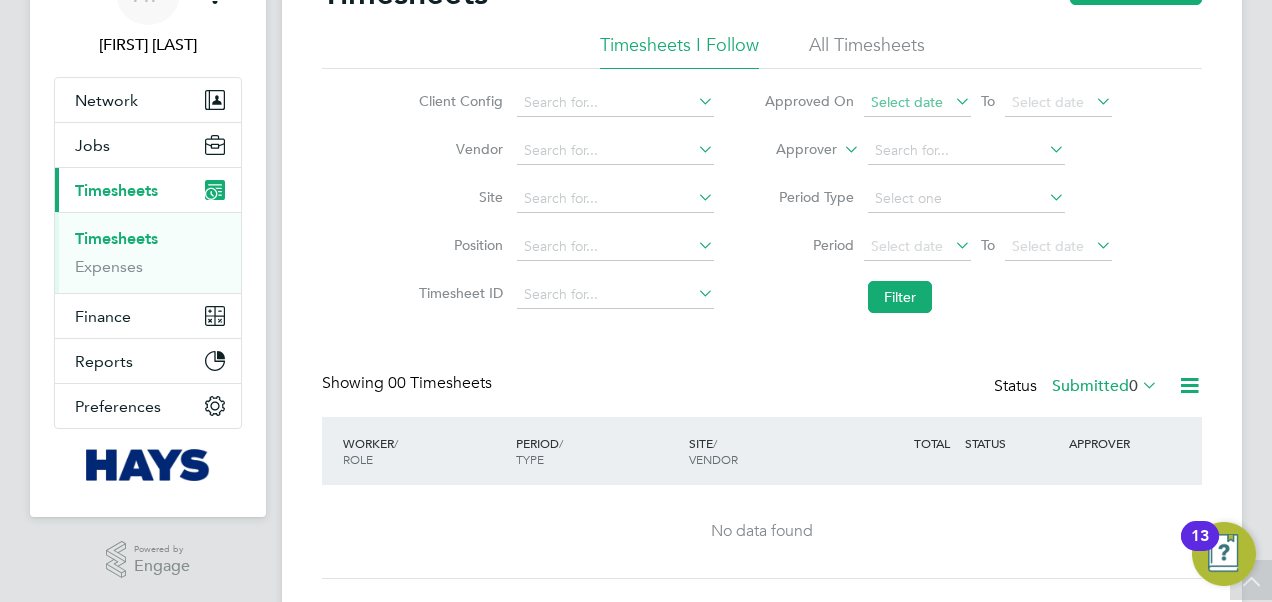scroll, scrollTop: 0, scrollLeft: 0, axis: both 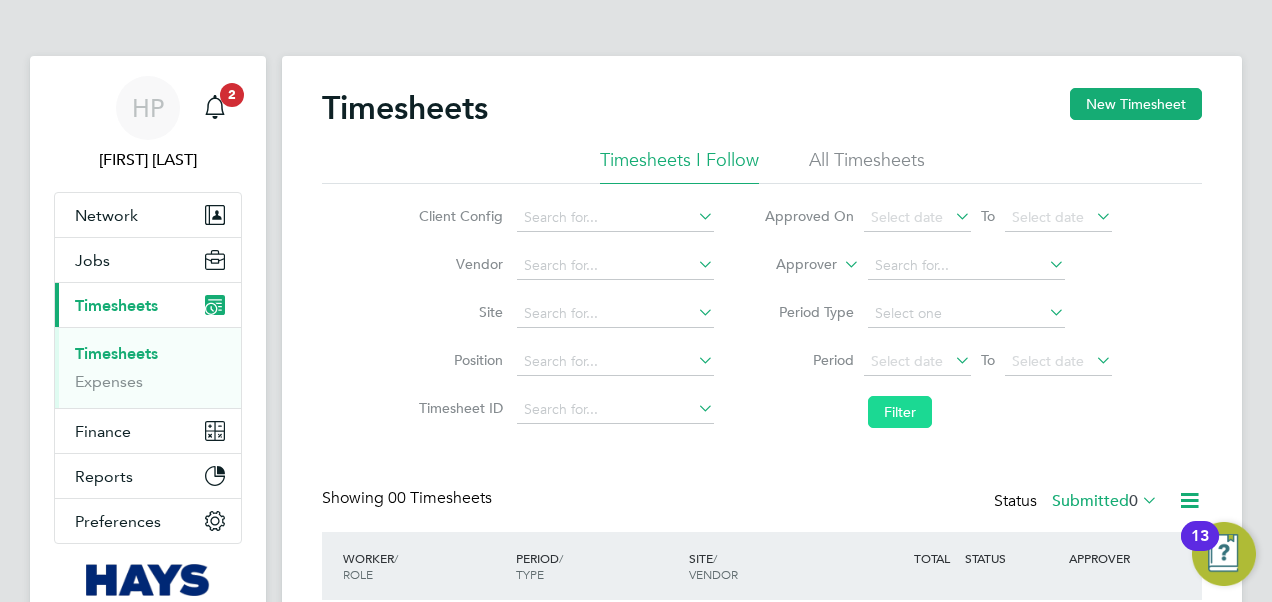 click on "Filter" 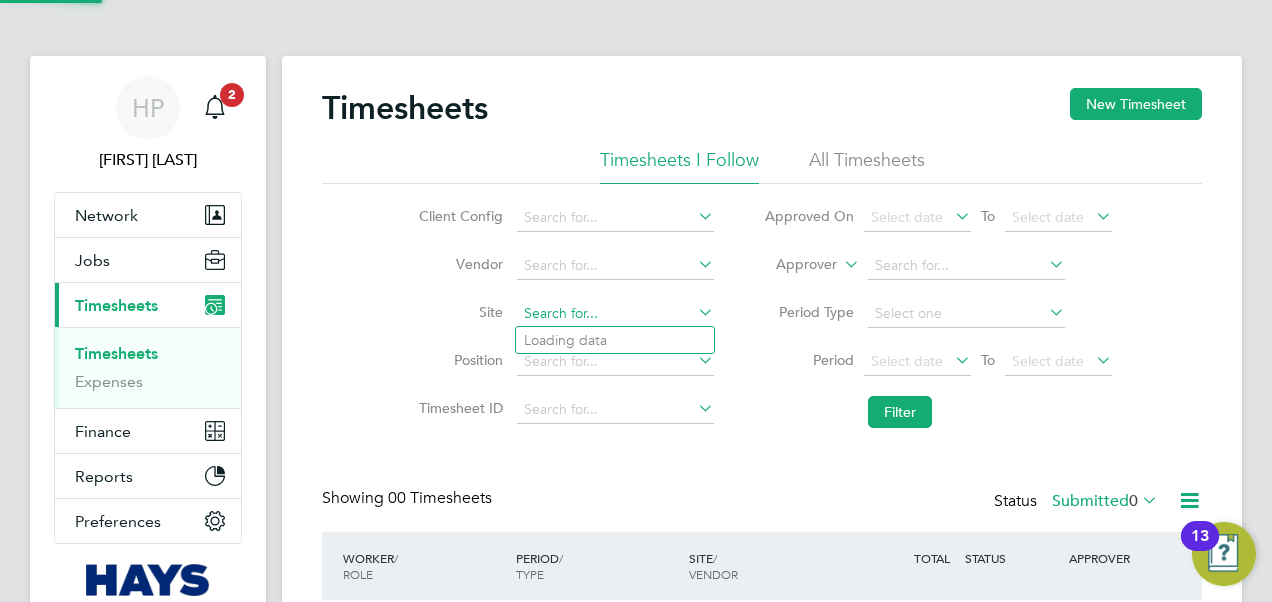 click 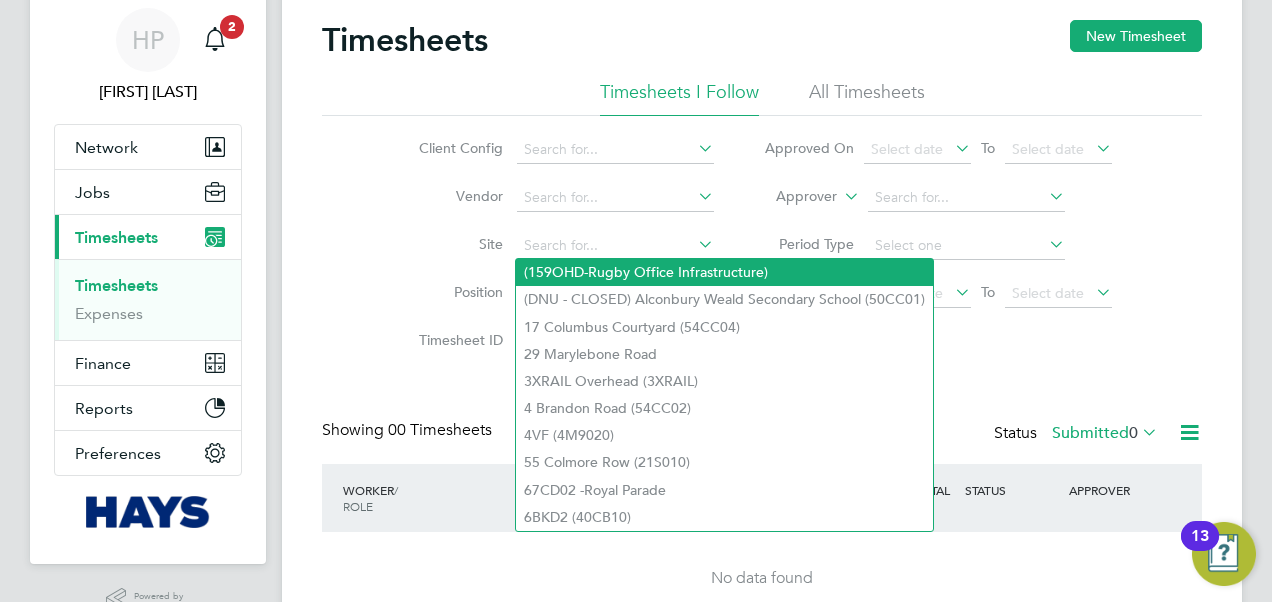 scroll, scrollTop: 100, scrollLeft: 0, axis: vertical 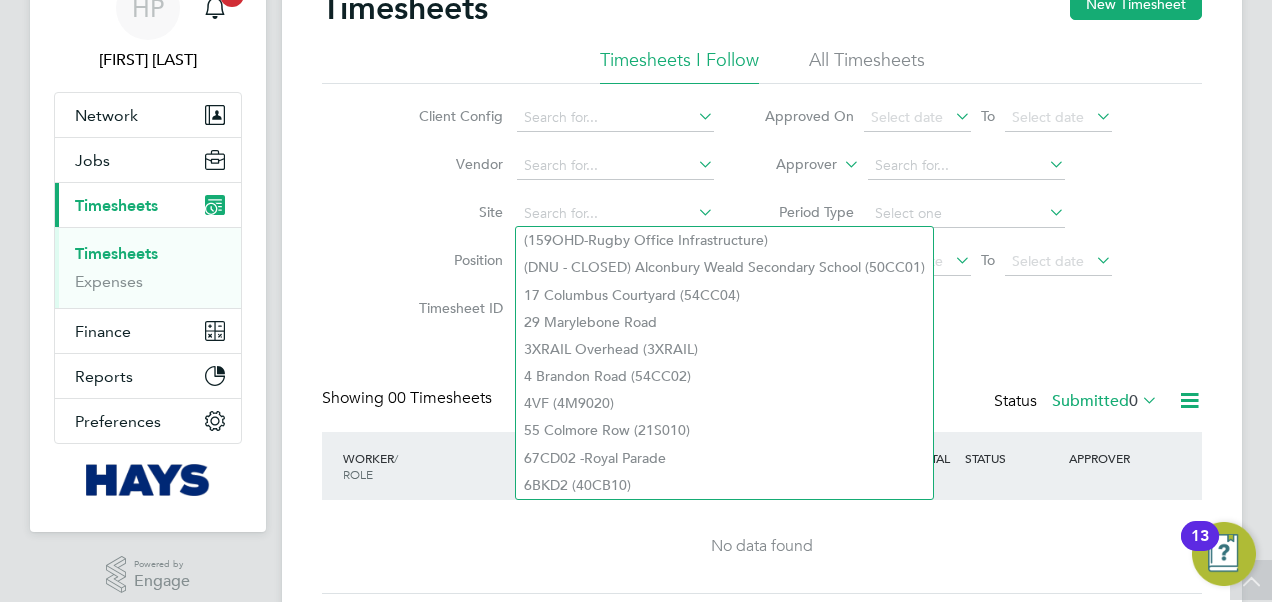 click on "Timesheet ID" 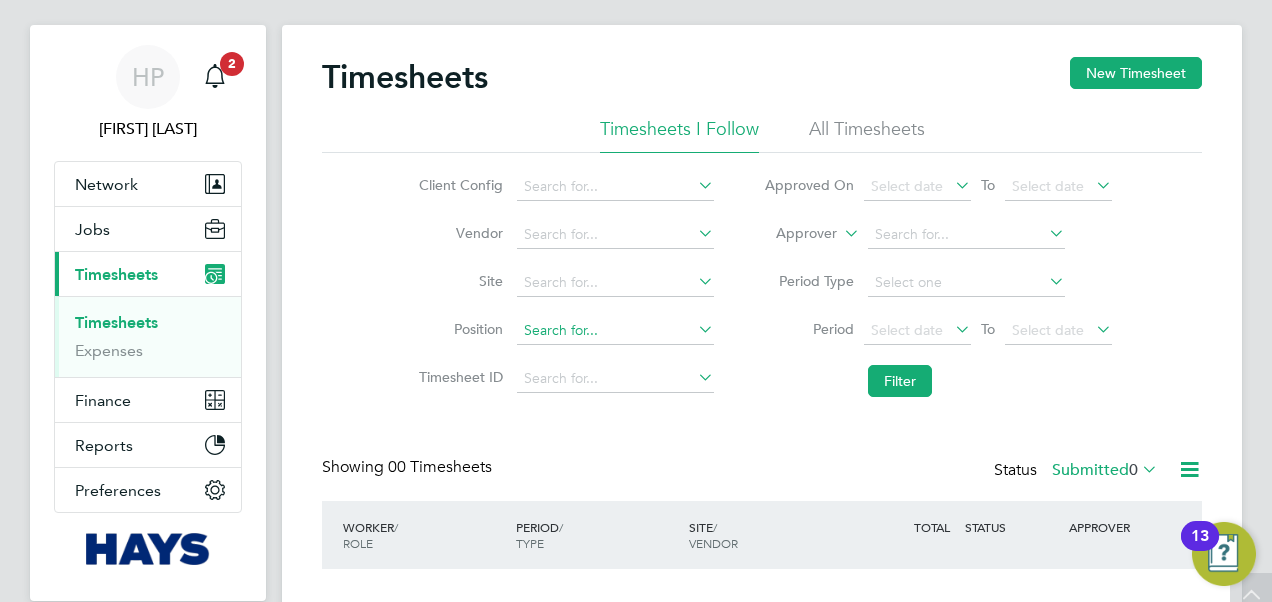 scroll, scrollTop: 0, scrollLeft: 0, axis: both 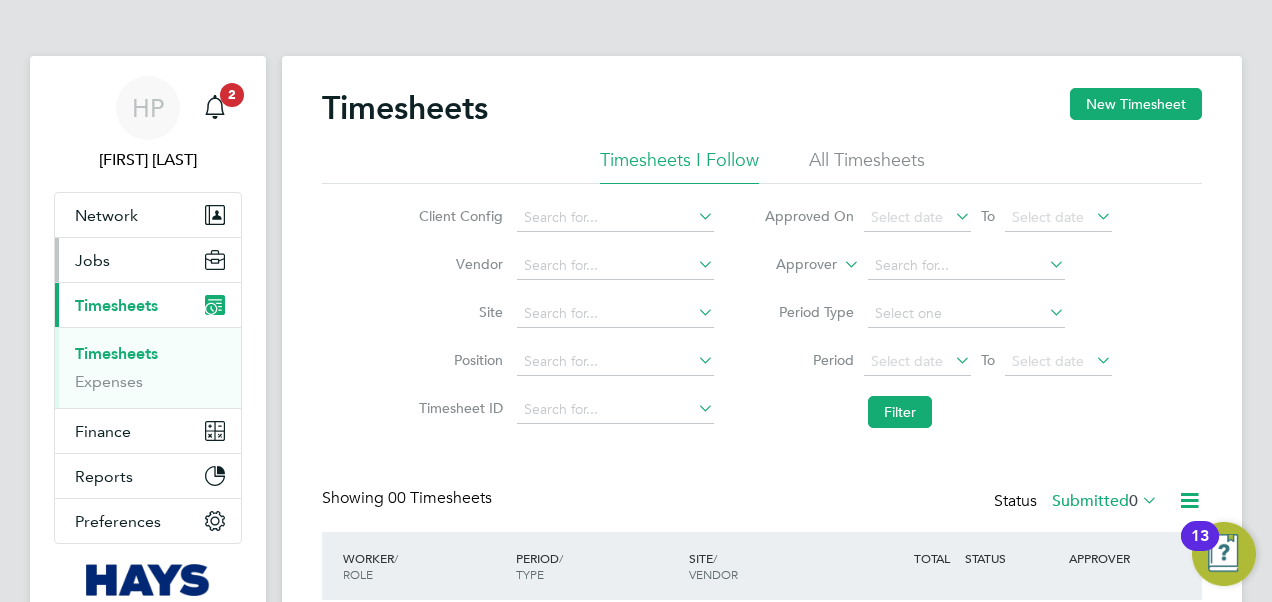 drag, startPoint x: 145, startPoint y: 259, endPoint x: 150, endPoint y: 247, distance: 13 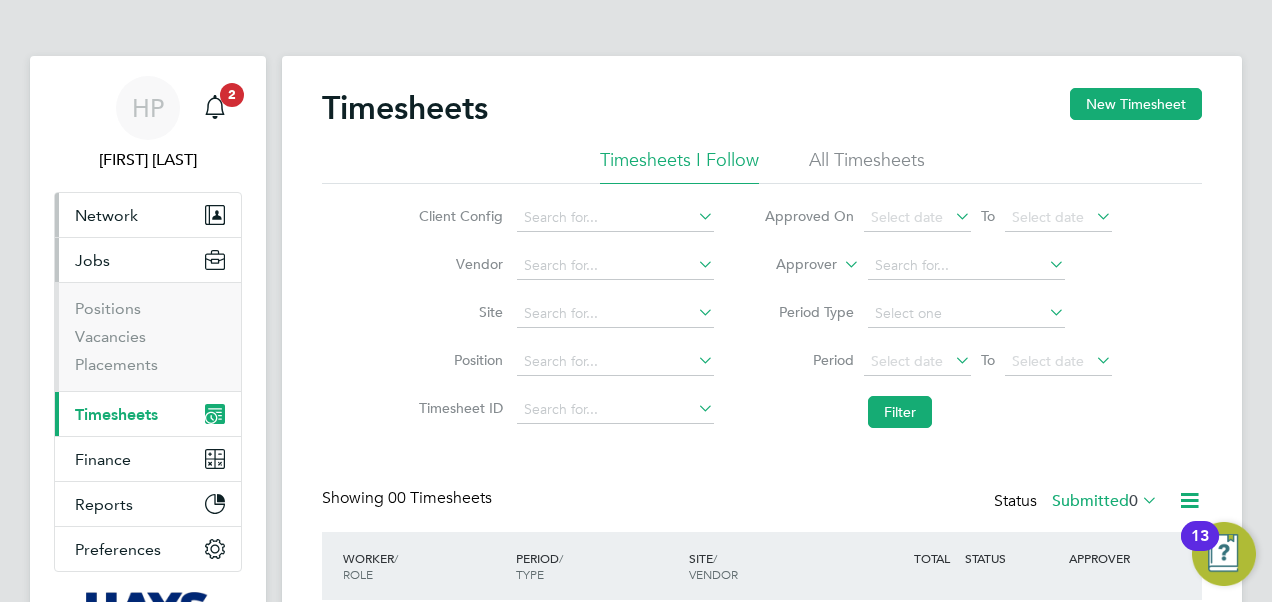 click on "Network" at bounding box center [148, 215] 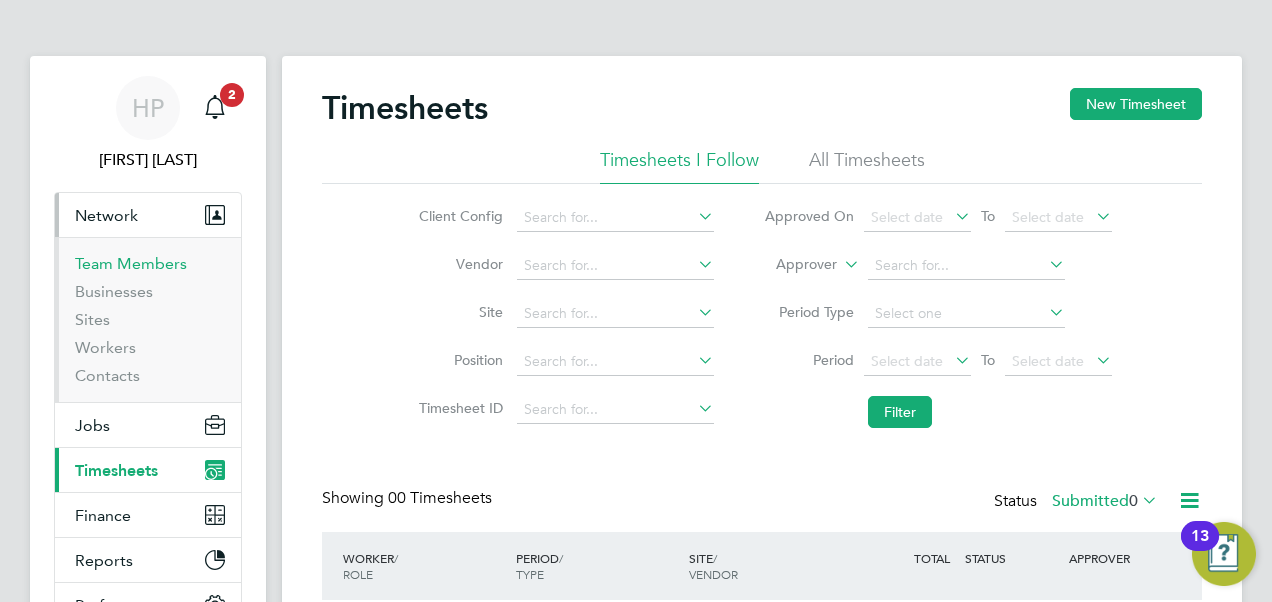 click on "Team Members" at bounding box center [131, 263] 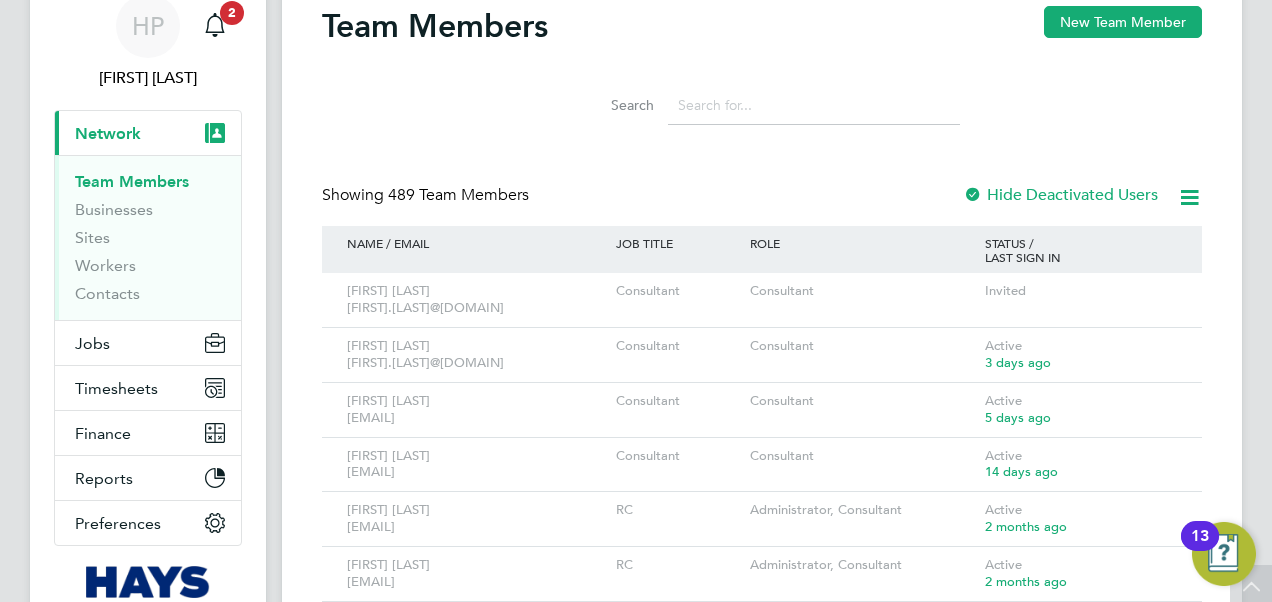 scroll, scrollTop: 0, scrollLeft: 0, axis: both 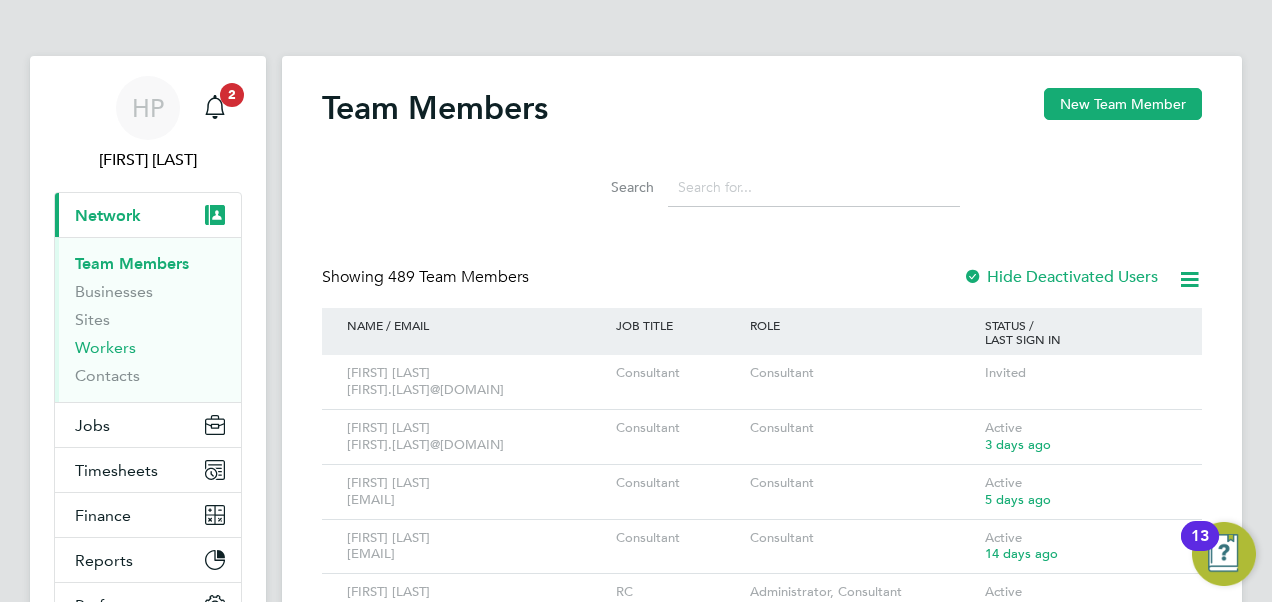 click on "Workers" at bounding box center [105, 347] 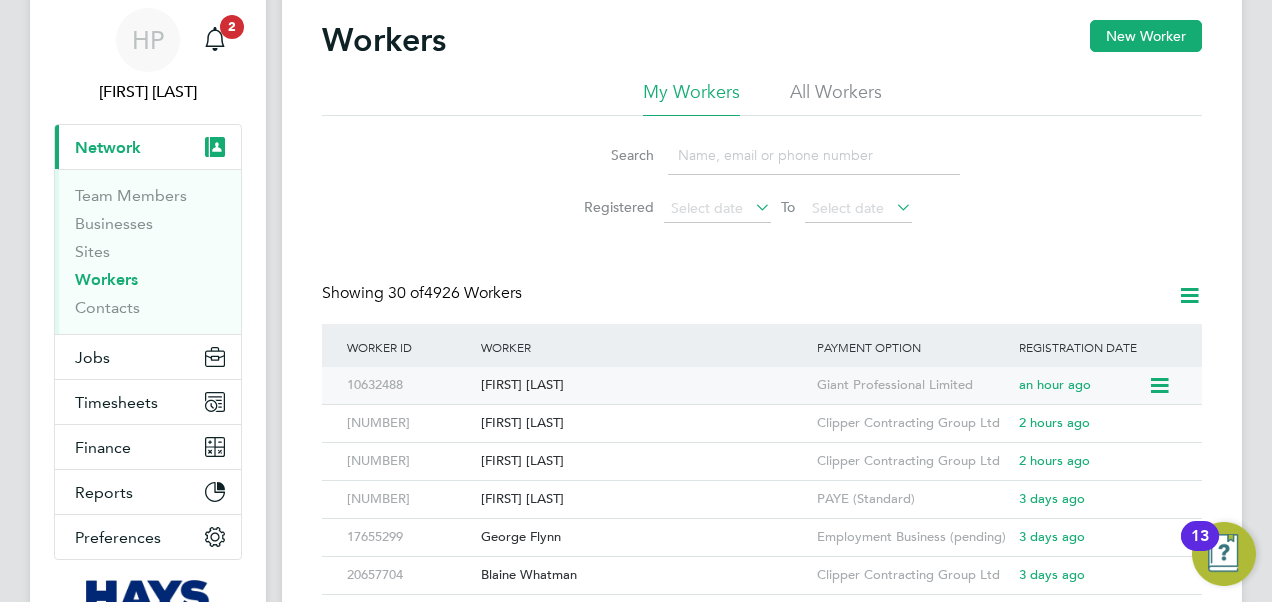 scroll, scrollTop: 100, scrollLeft: 0, axis: vertical 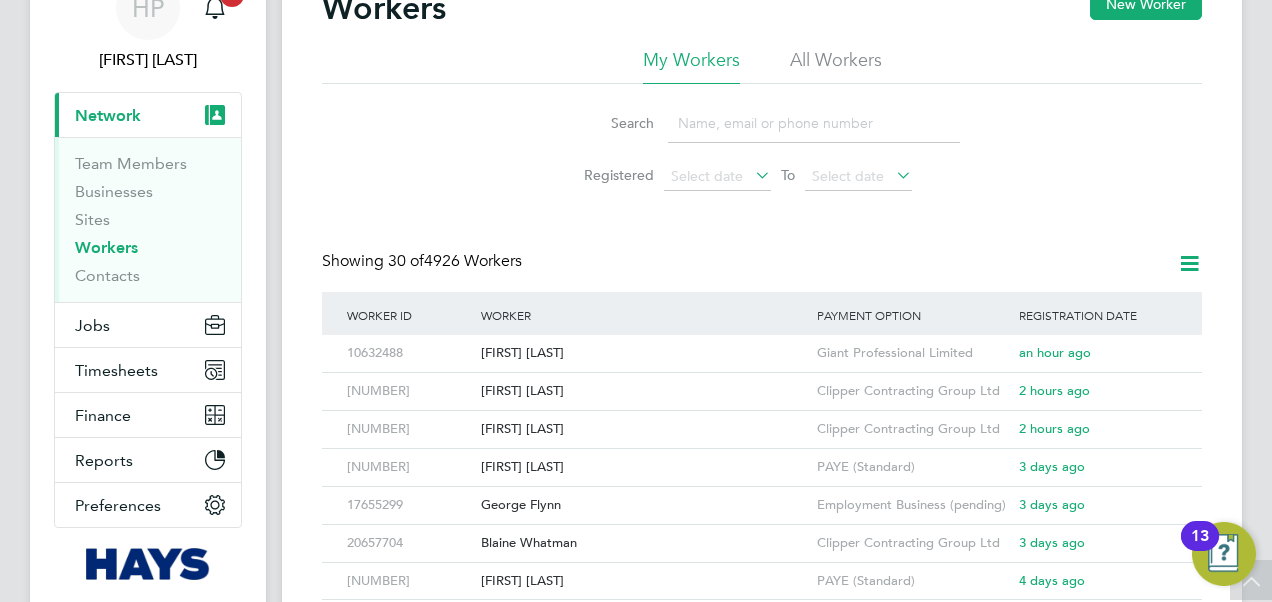 click 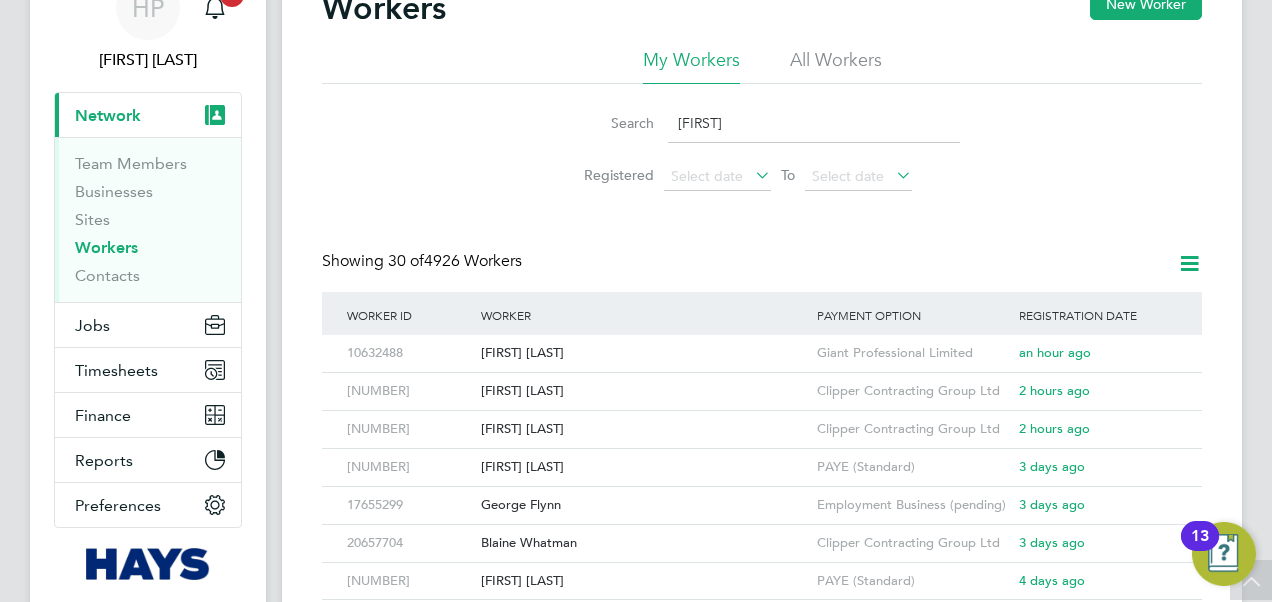 type on "[FIRST]" 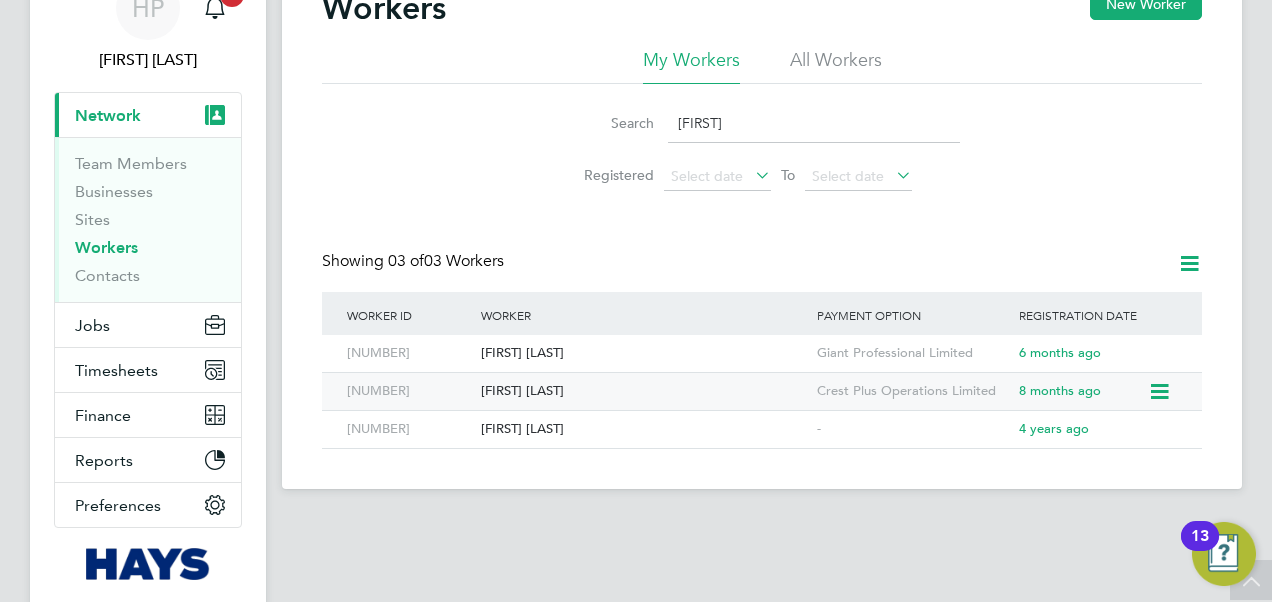 click on "[FIRST] [LAST]" 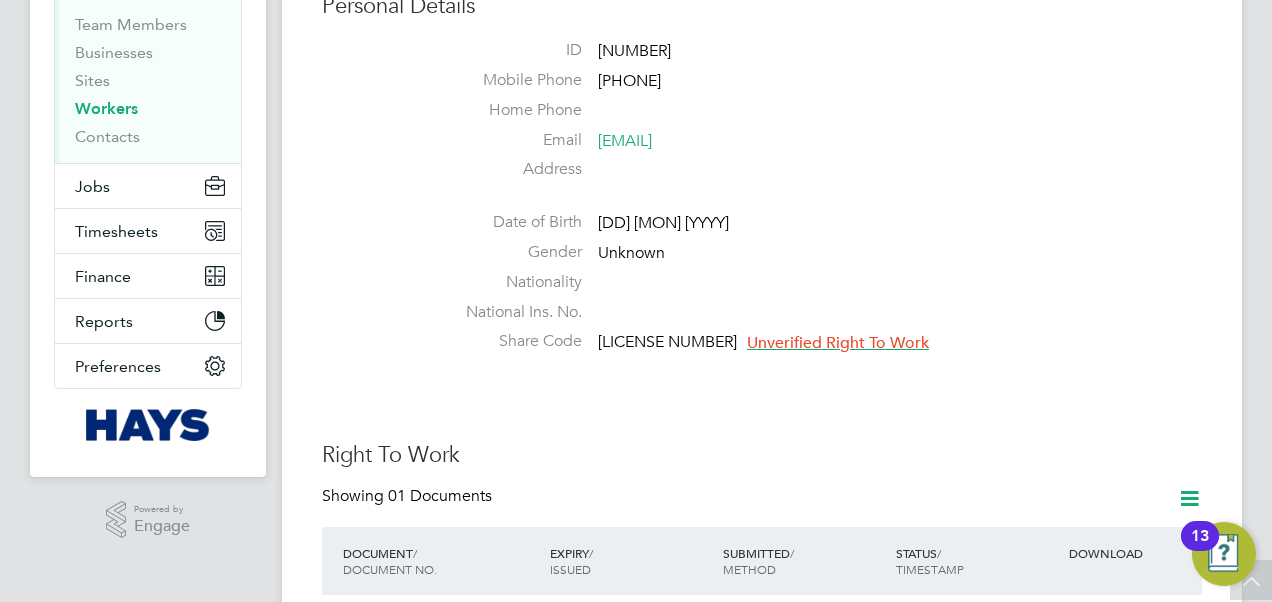 scroll, scrollTop: 46, scrollLeft: 0, axis: vertical 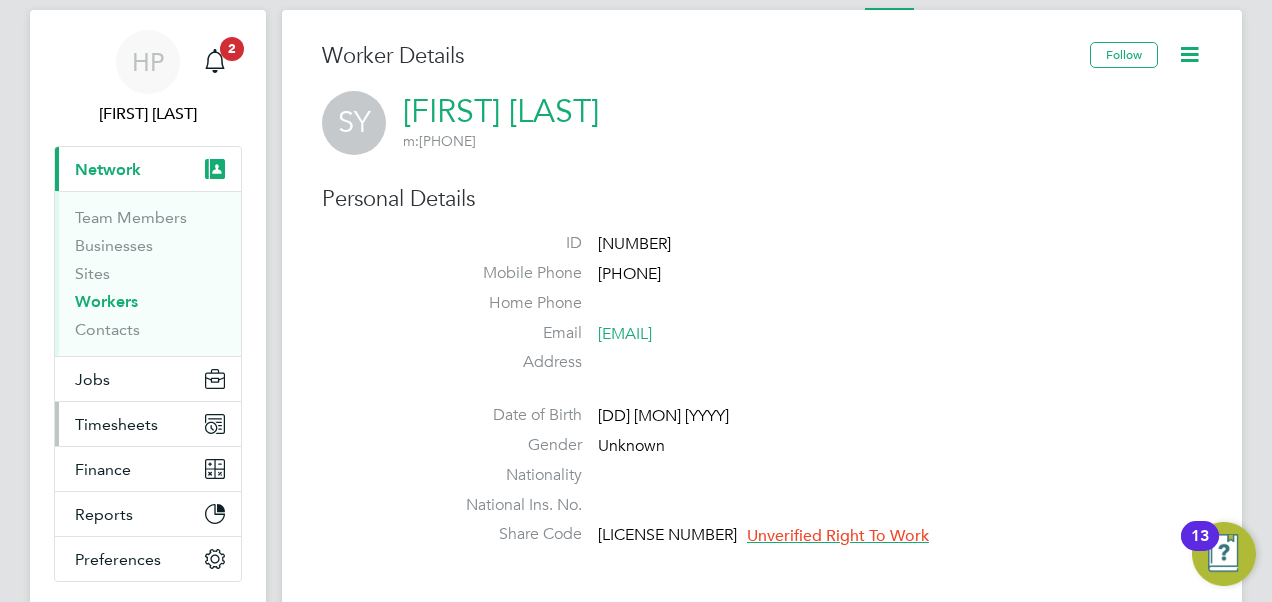 click on "Timesheets" at bounding box center [116, 424] 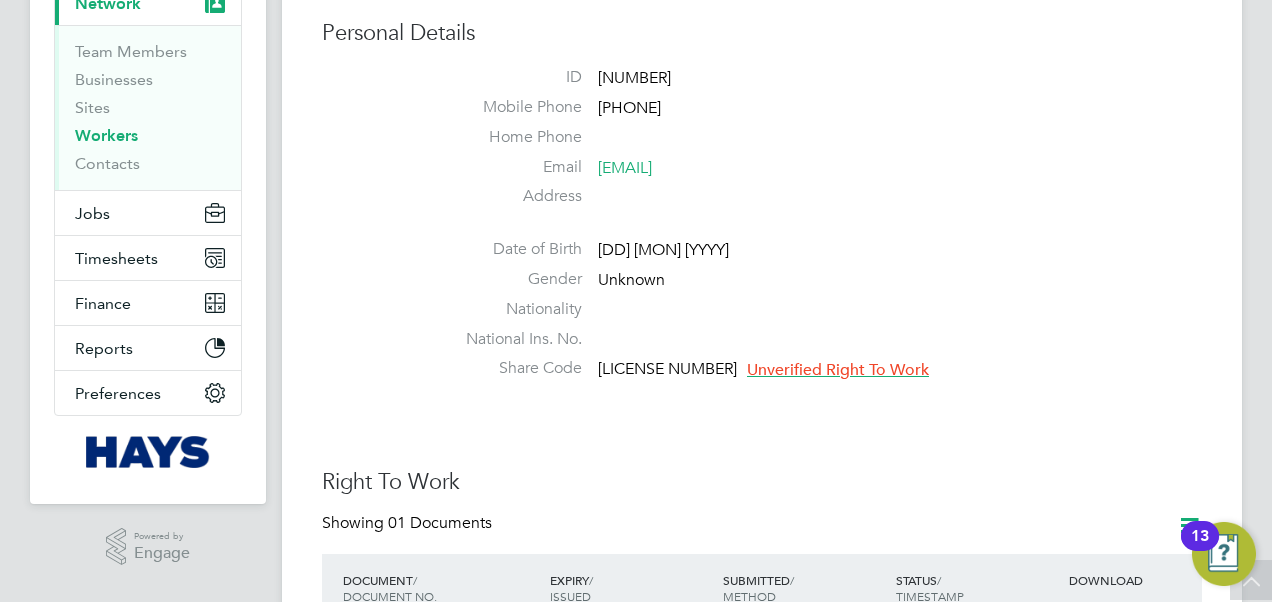 scroll, scrollTop: 0, scrollLeft: 0, axis: both 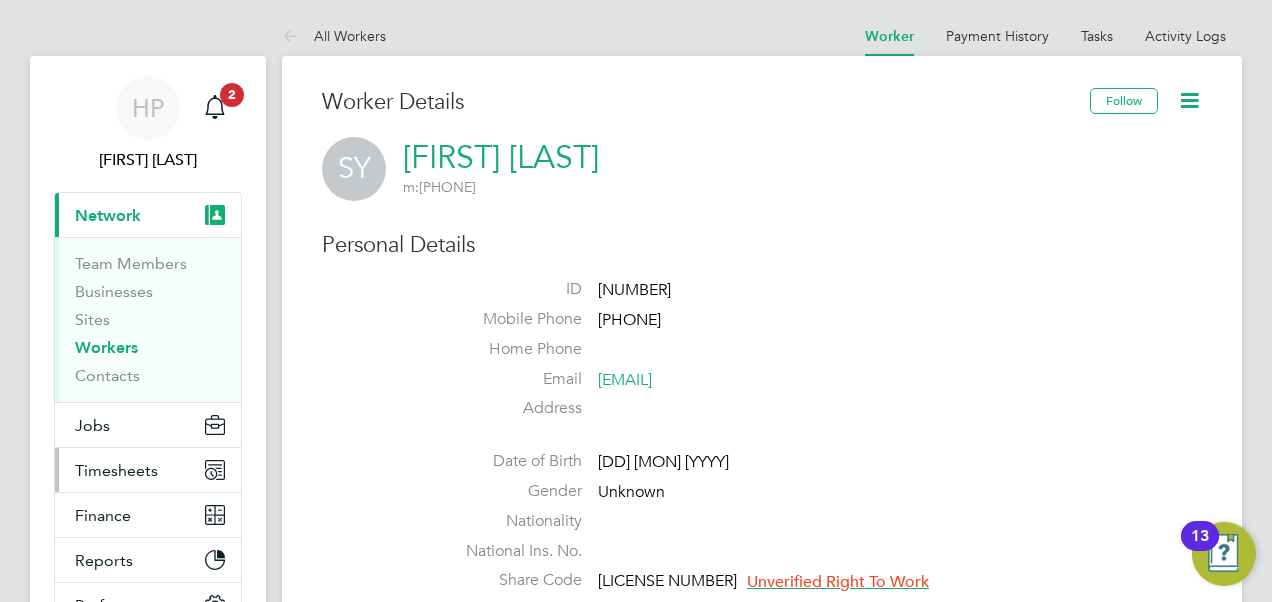 click on "Timesheets" at bounding box center [116, 470] 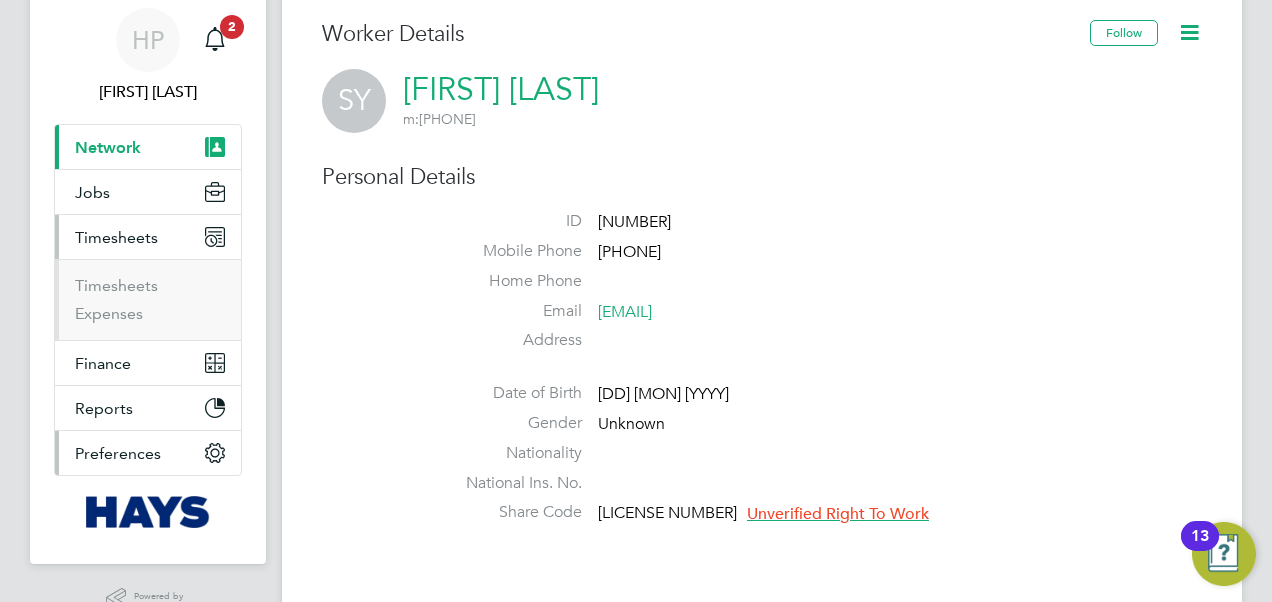 scroll, scrollTop: 100, scrollLeft: 0, axis: vertical 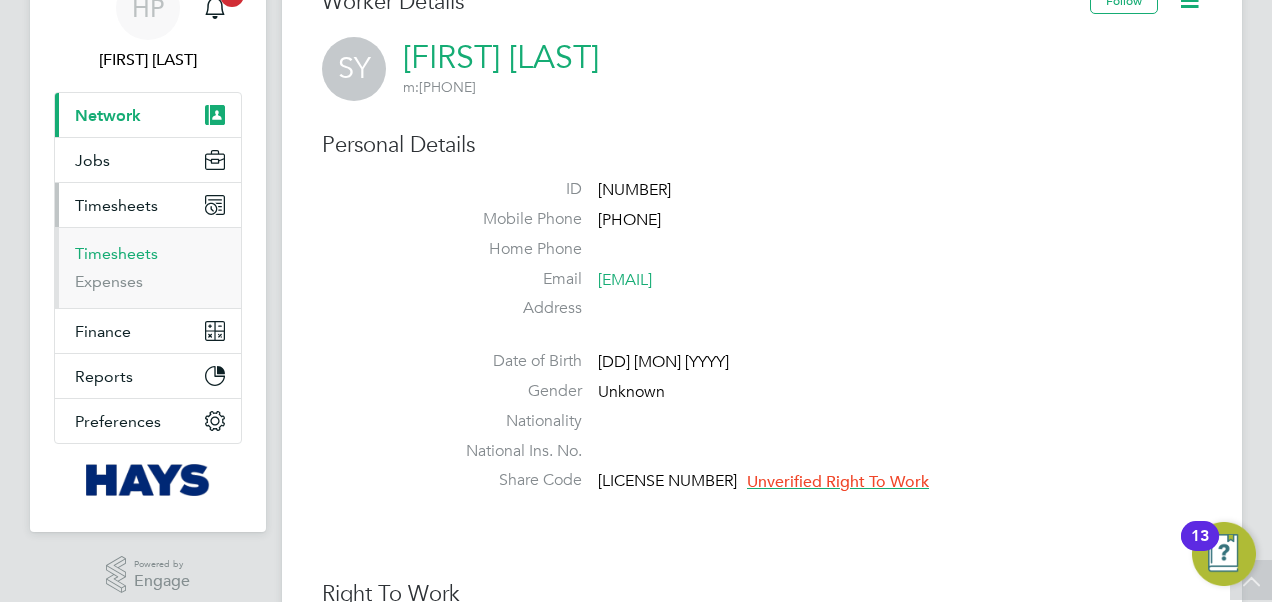 click on "Timesheets" at bounding box center (116, 253) 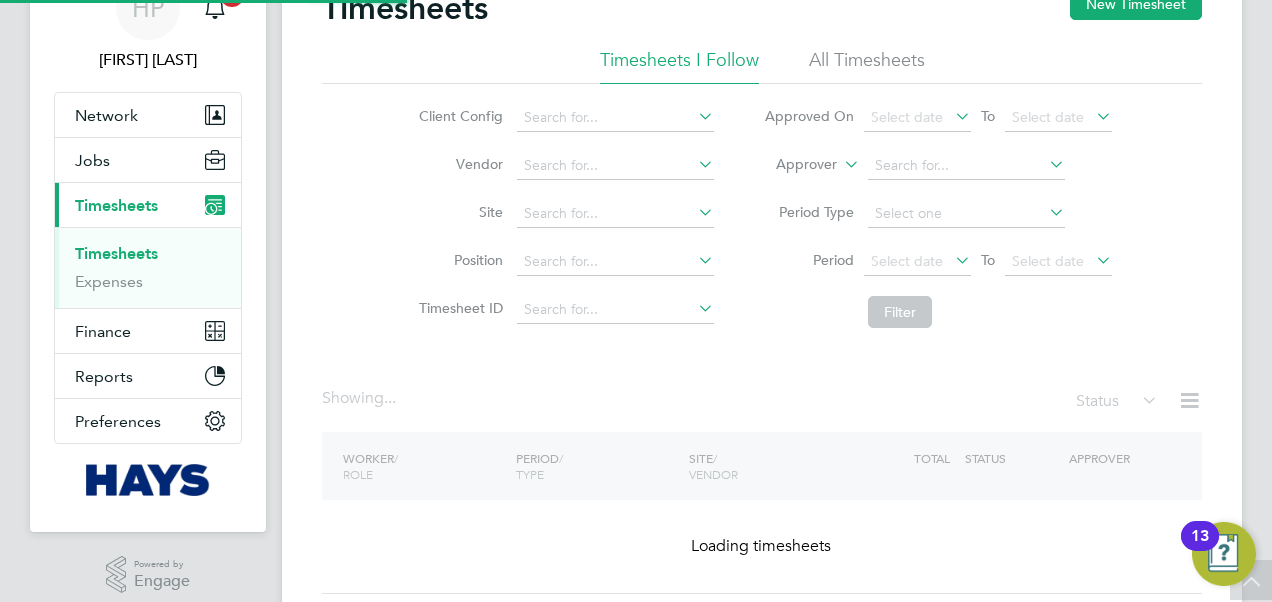 scroll, scrollTop: 0, scrollLeft: 0, axis: both 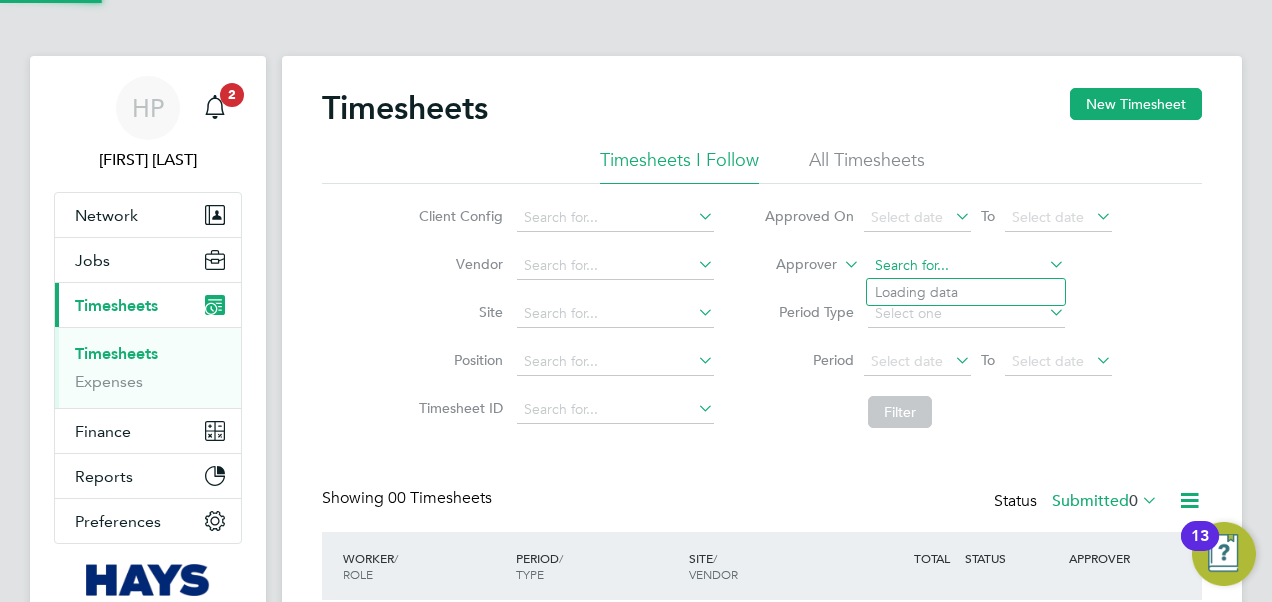 click 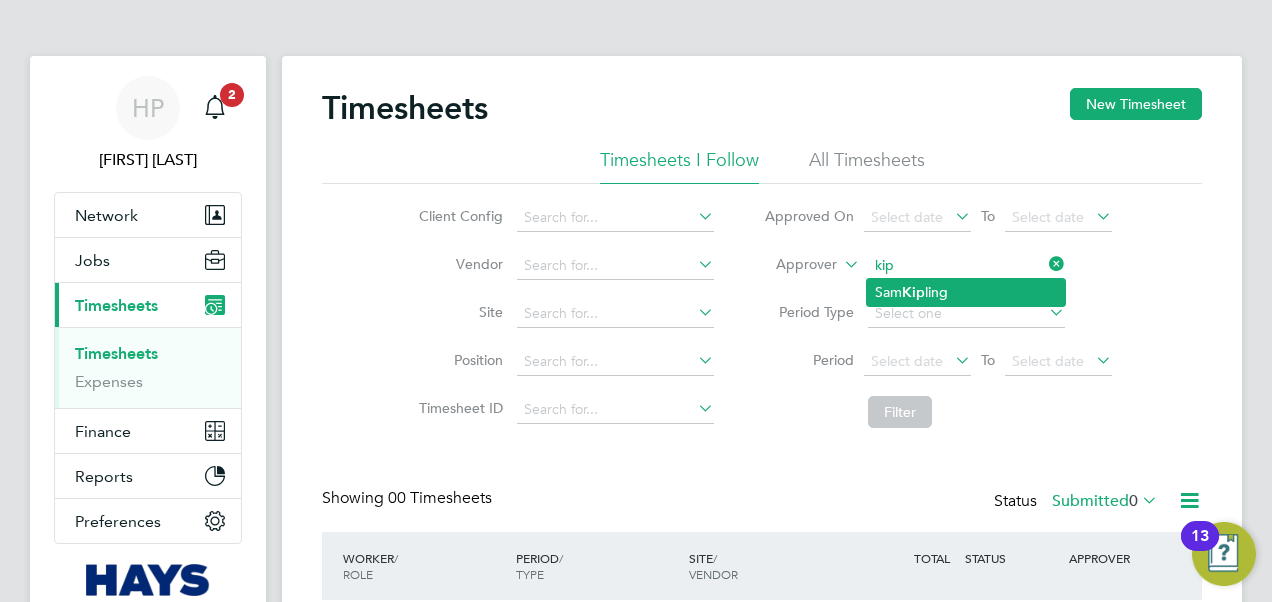 click on "[FIRST] [LAST]" 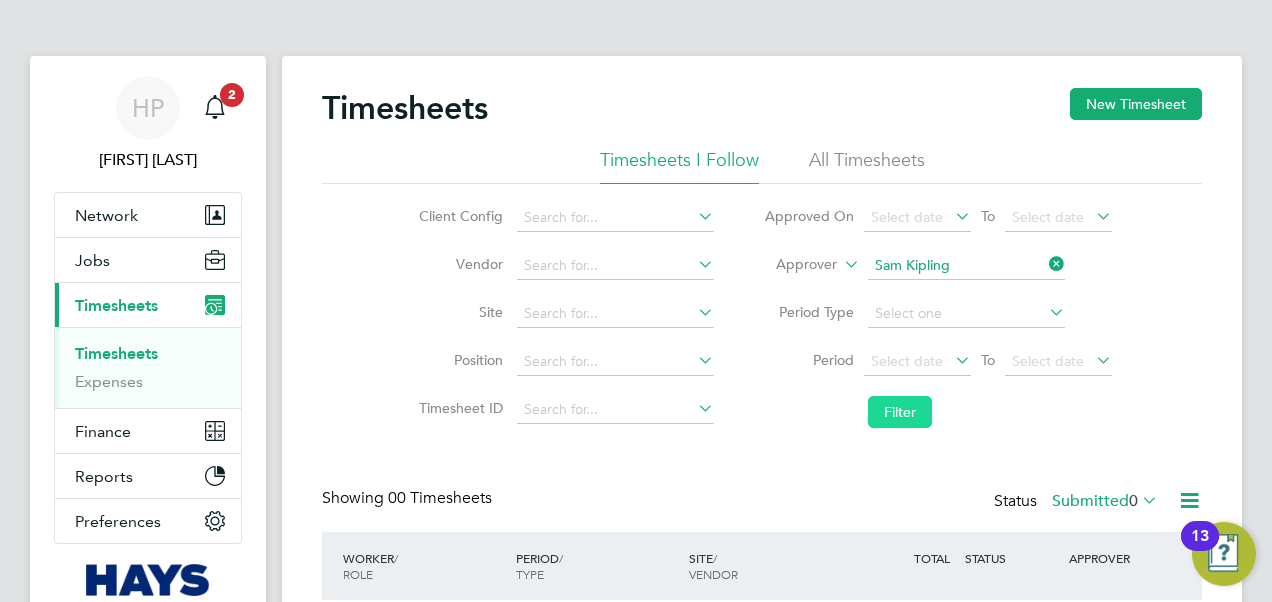 click on "Filter" 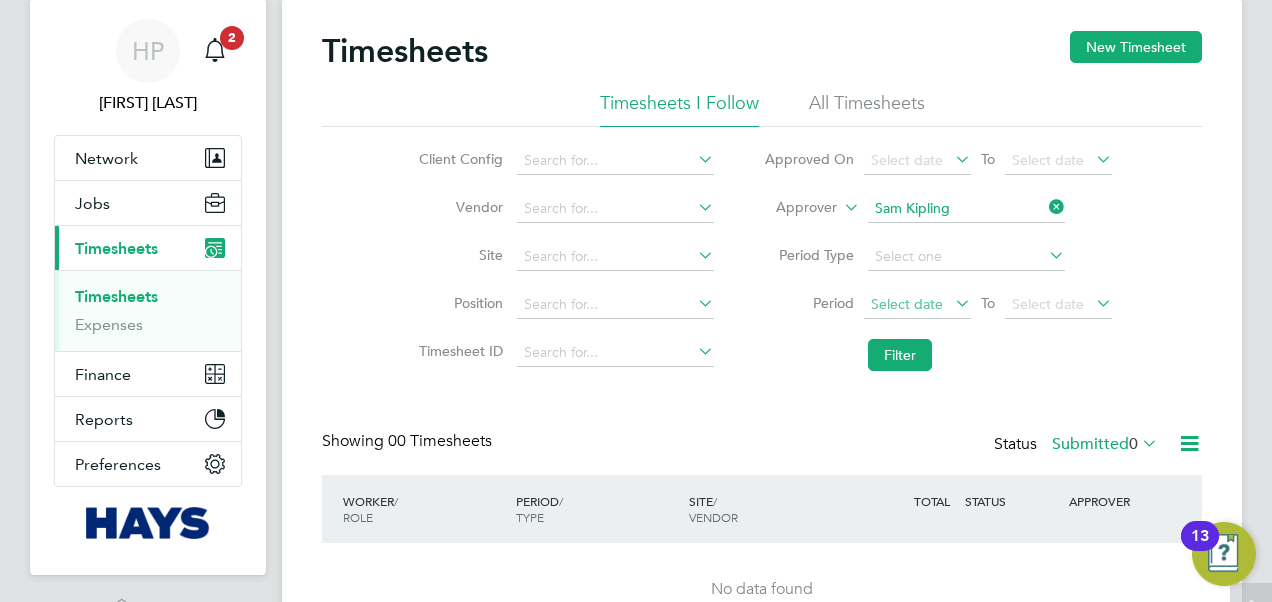 scroll, scrollTop: 0, scrollLeft: 0, axis: both 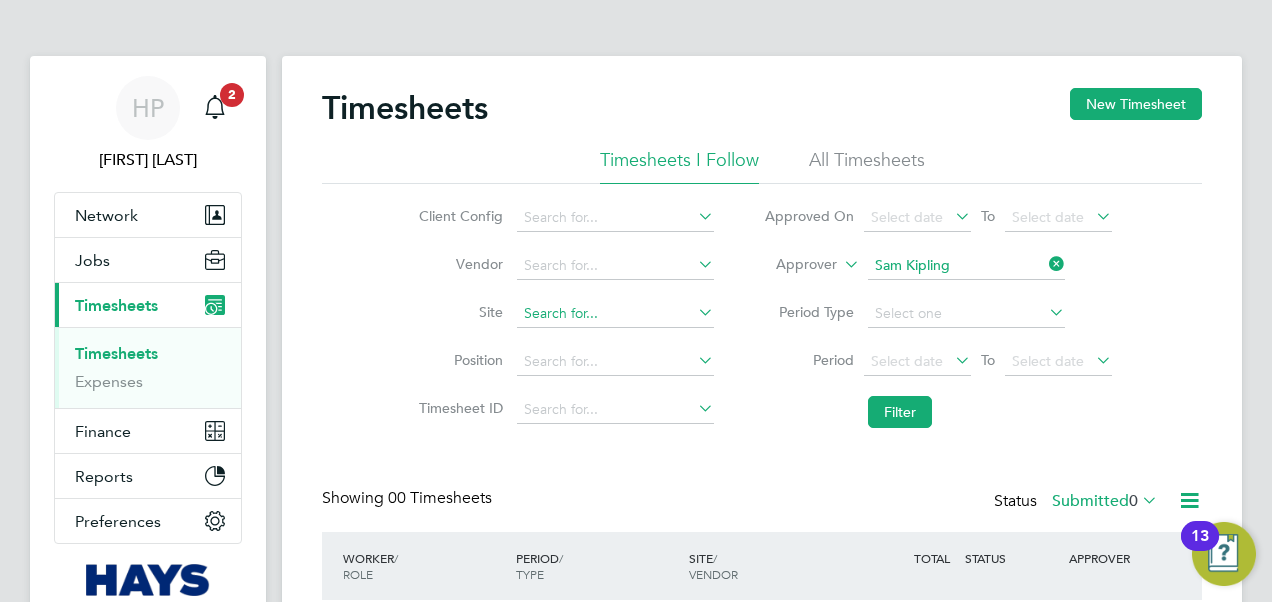 click 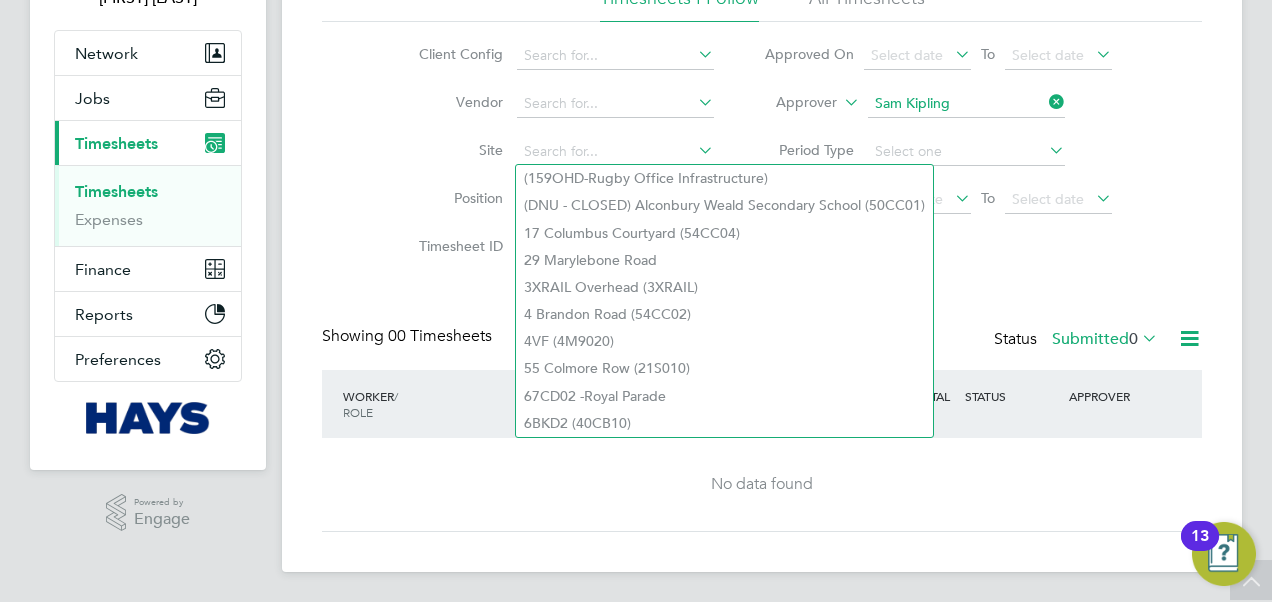 click on "Timesheets New Timesheet Timesheets I Follow All Timesheets Client Config   Vendor   Site   Position   Timesheet ID   Approved On
Select date
To
Select date
Approver     [FIRST] [LAST] Period Type   Period
Select date
To
Select date
Filter Showing   00 Timesheets Status  Submitted  0  WORKER  / ROLE WORKER  / PERIOD PERIOD  / TYPE SITE  / VENDOR TOTAL   TOTAL  / STATUS STATUS APPROVER No data found Show   more" 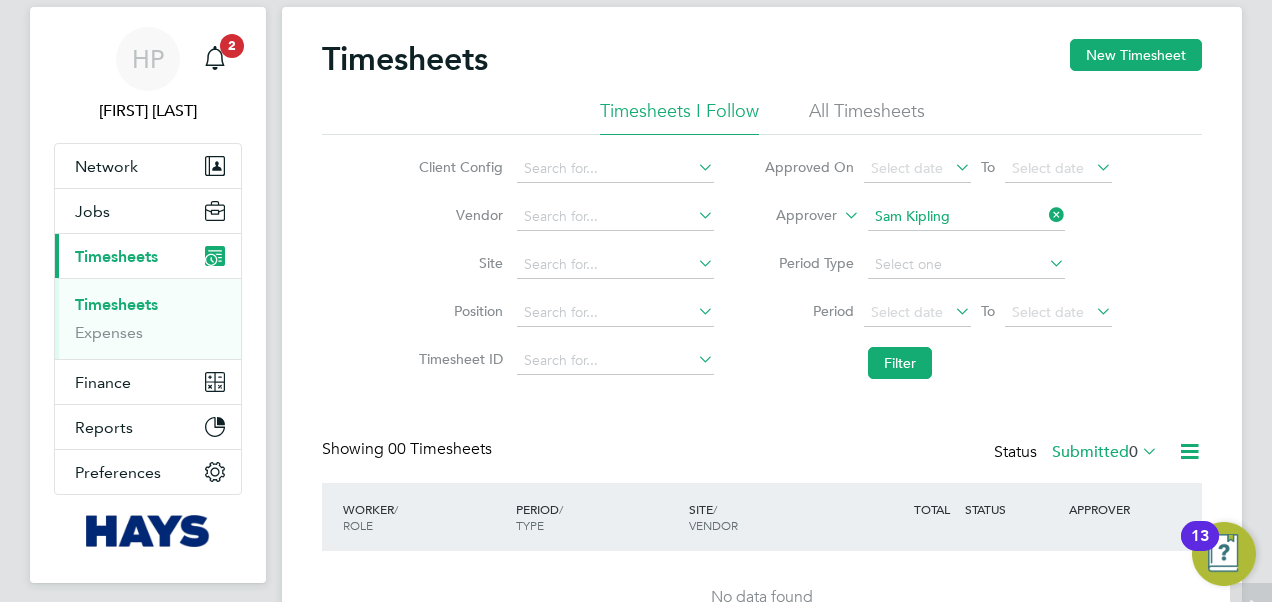 scroll, scrollTop: 0, scrollLeft: 0, axis: both 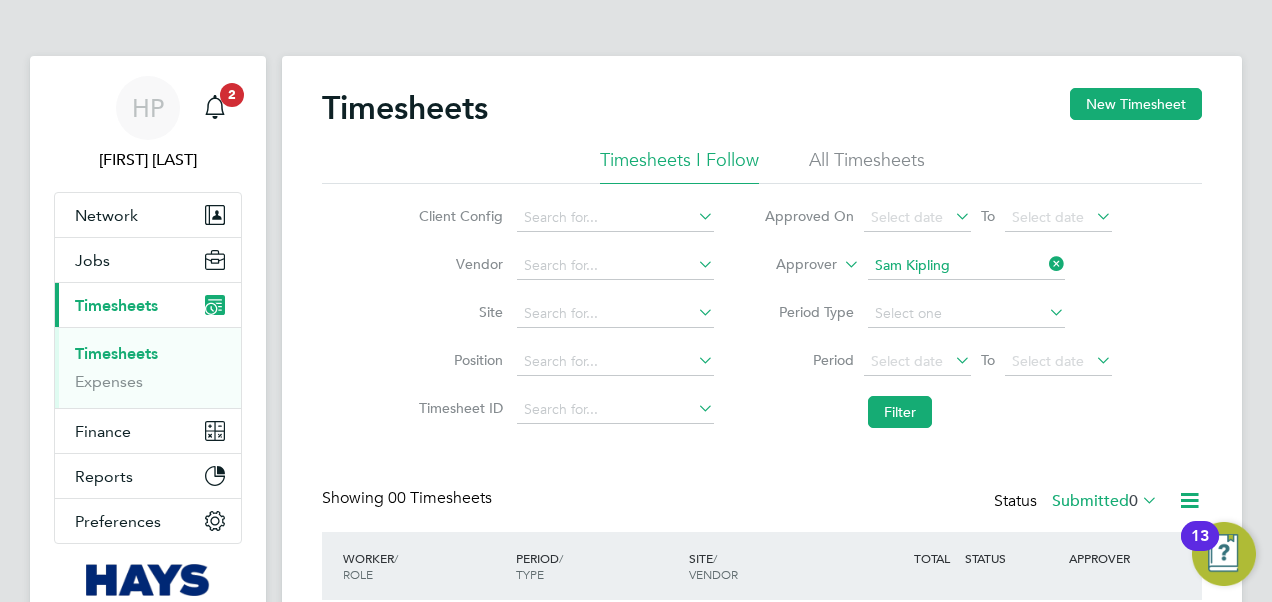 click on "All Timesheets" 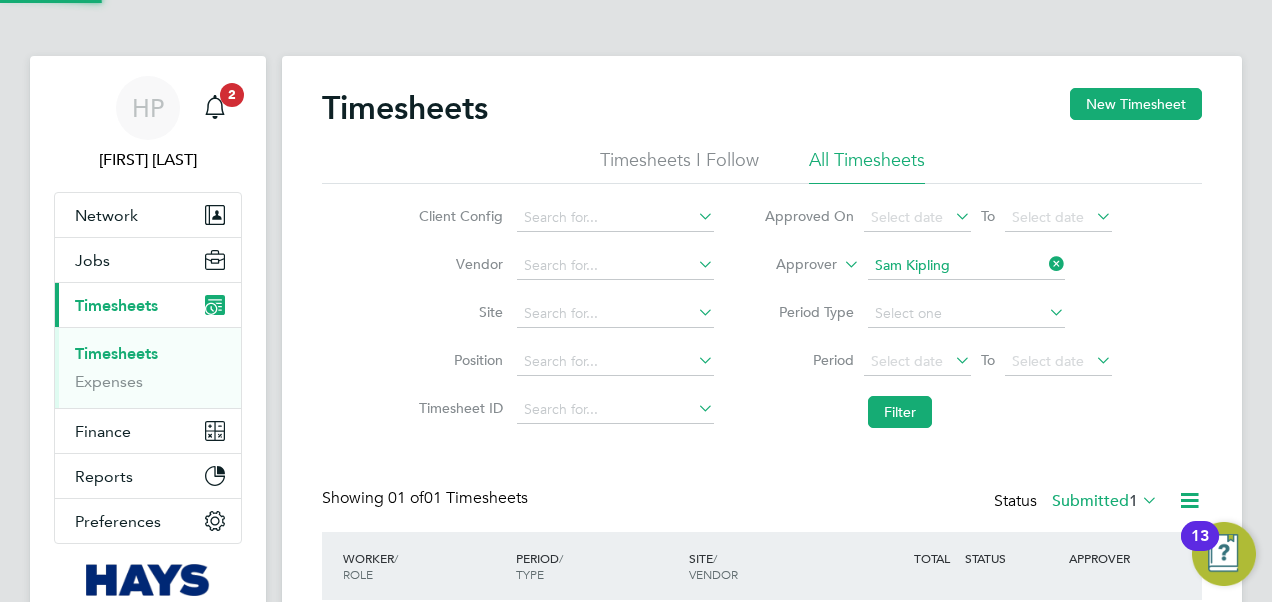 scroll, scrollTop: 10, scrollLeft: 10, axis: both 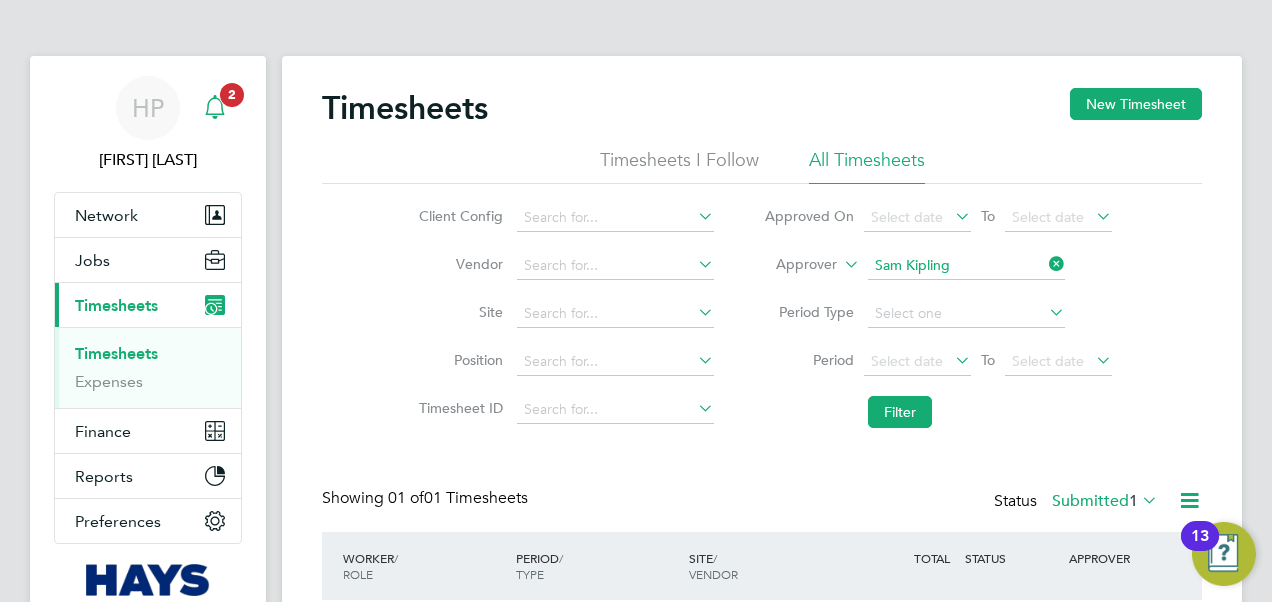 click 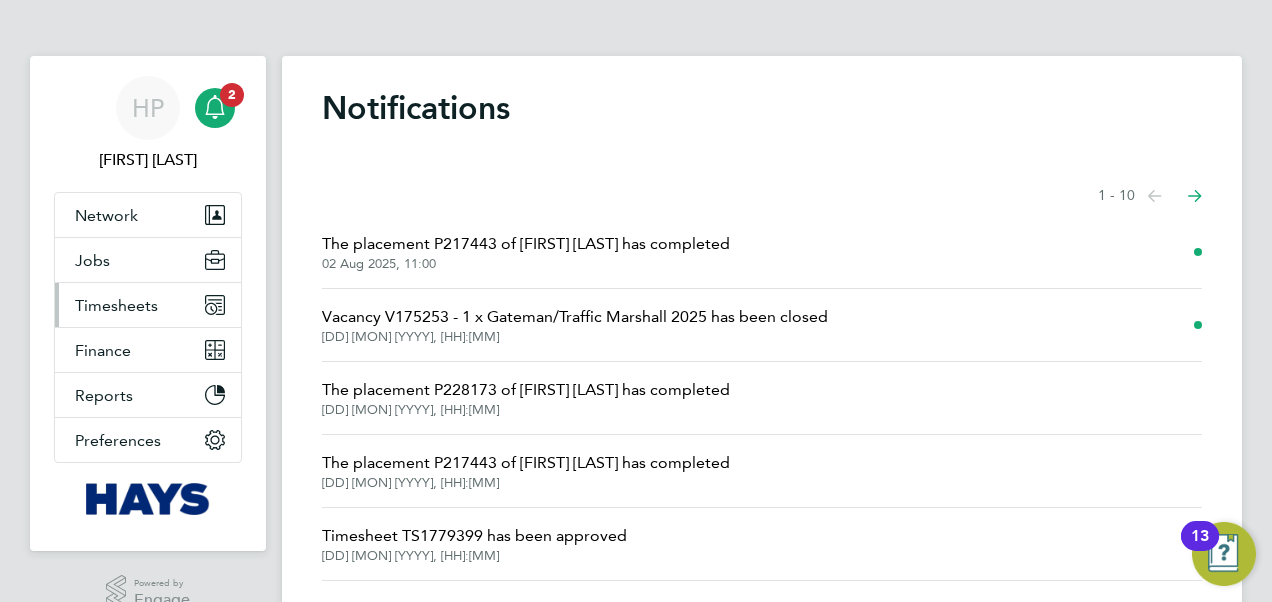 click on "Timesheets" at bounding box center [116, 305] 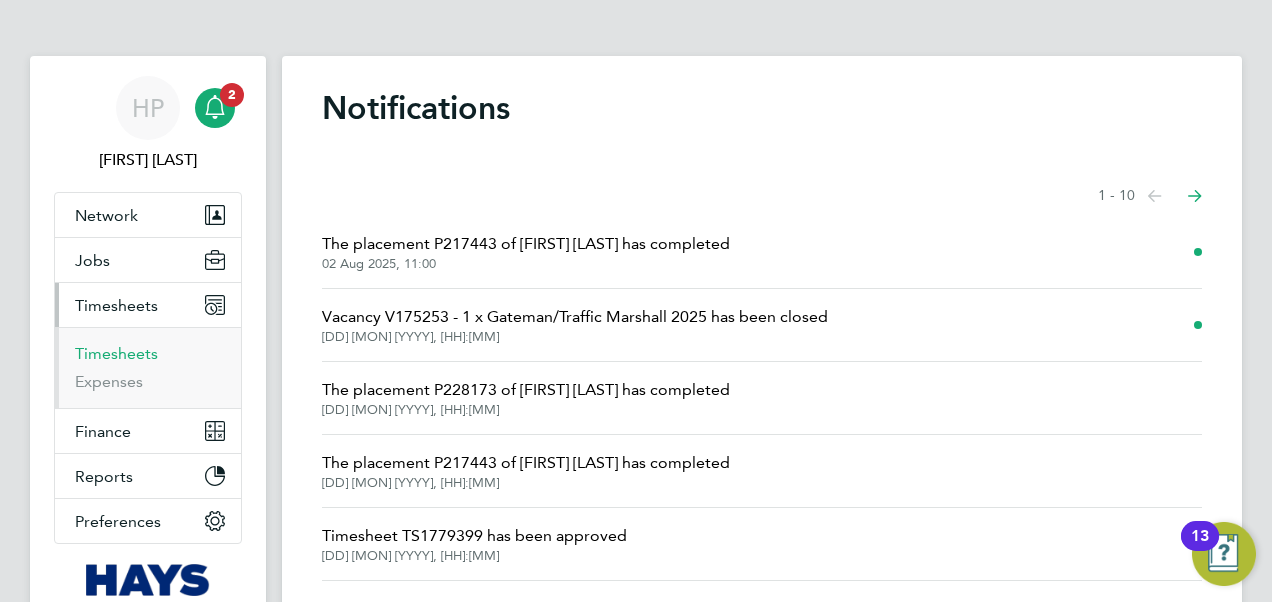 click on "Timesheets" at bounding box center (116, 353) 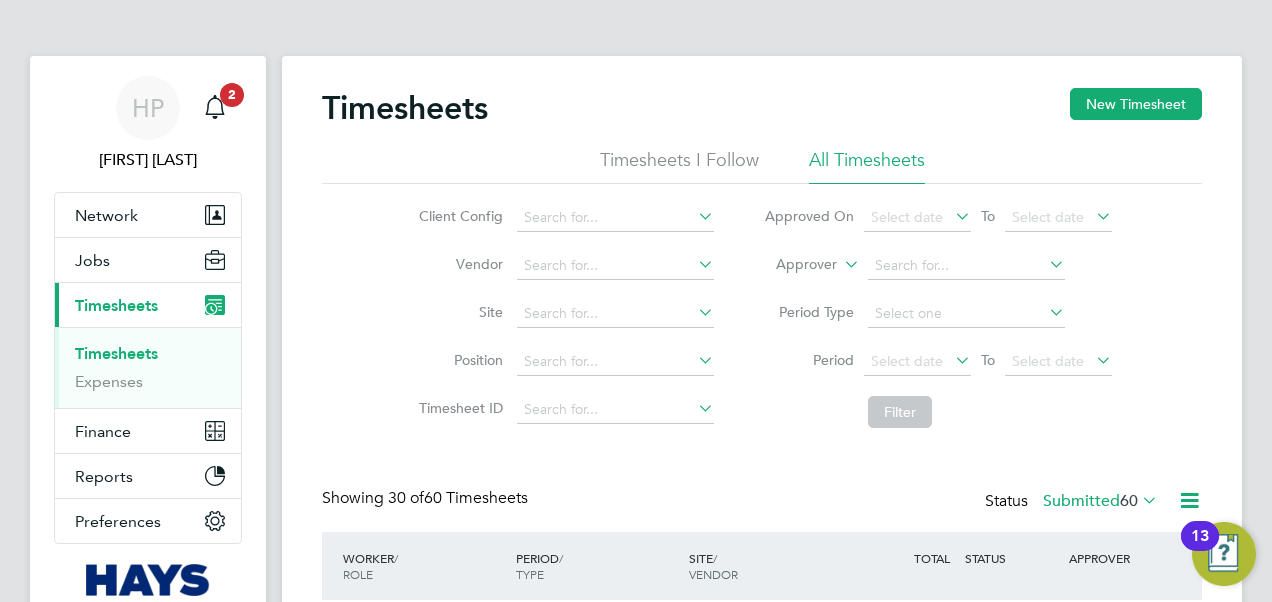 scroll, scrollTop: 10, scrollLeft: 10, axis: both 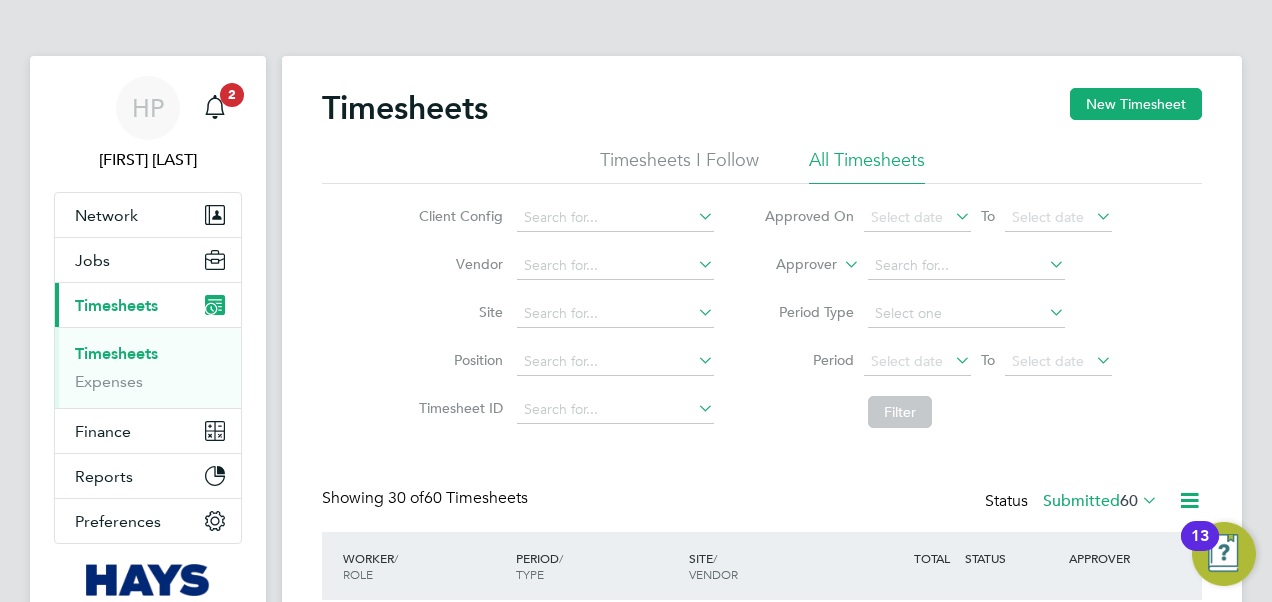 click on "Timesheets I Follow" 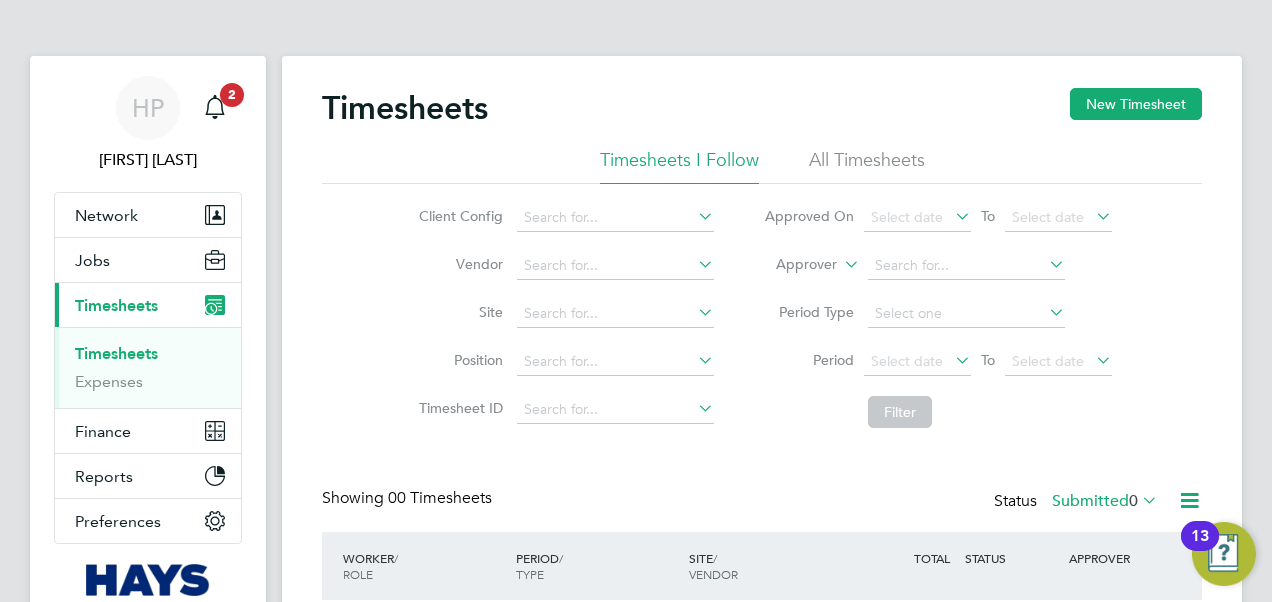 click on "All Timesheets" 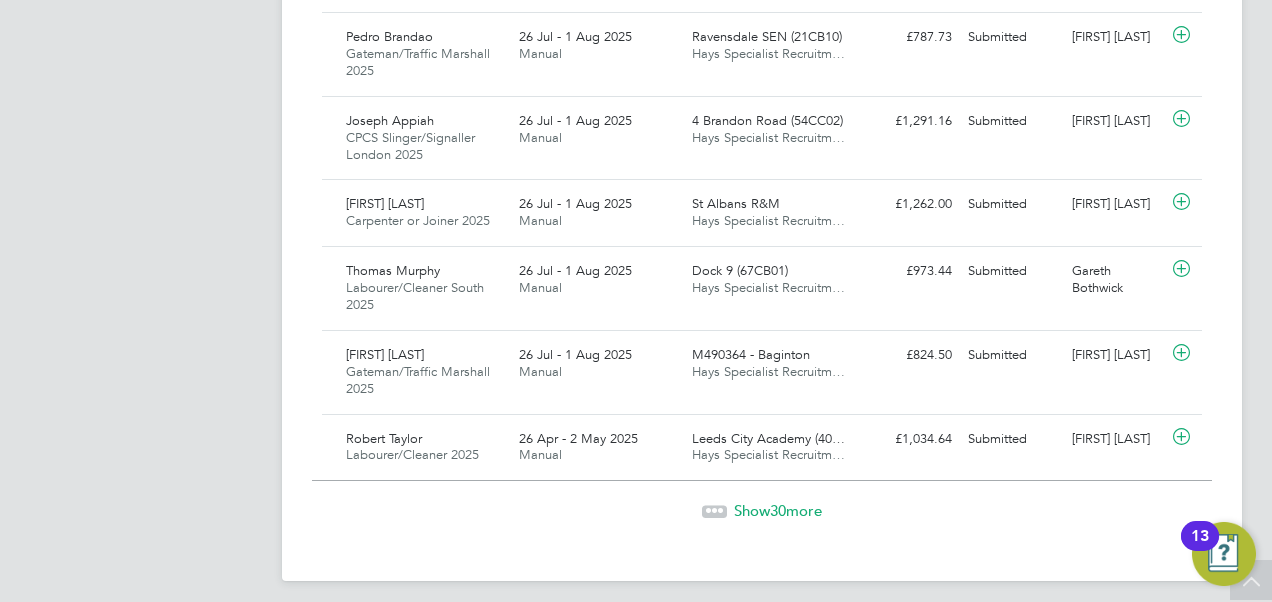 click on "Show  30  more" 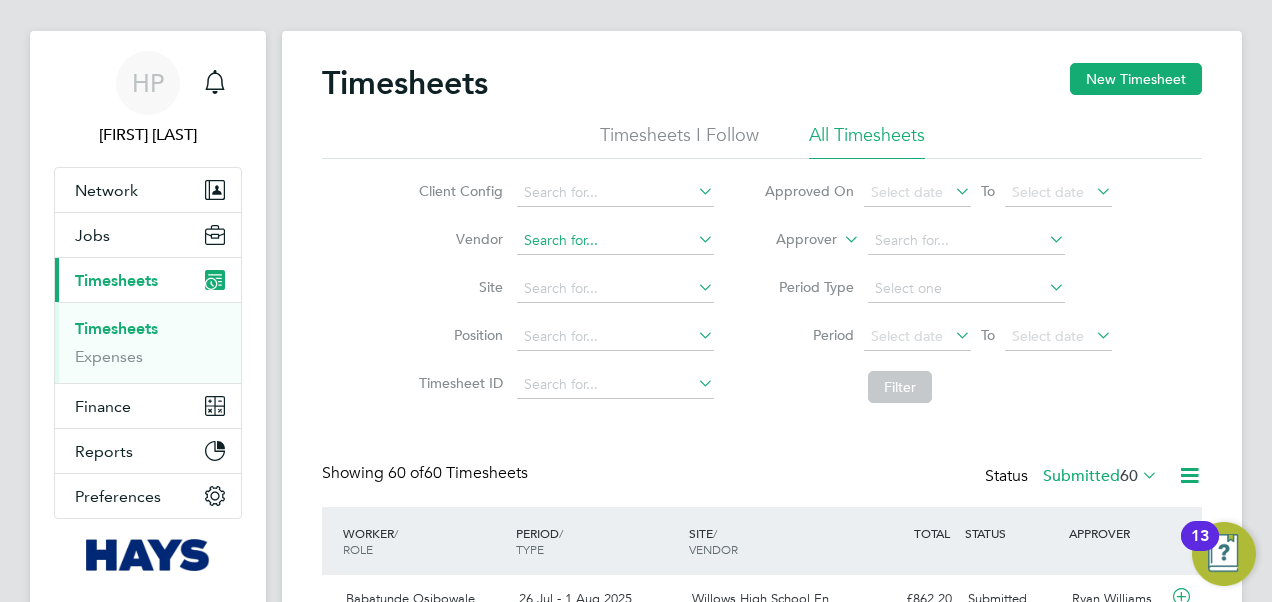 click 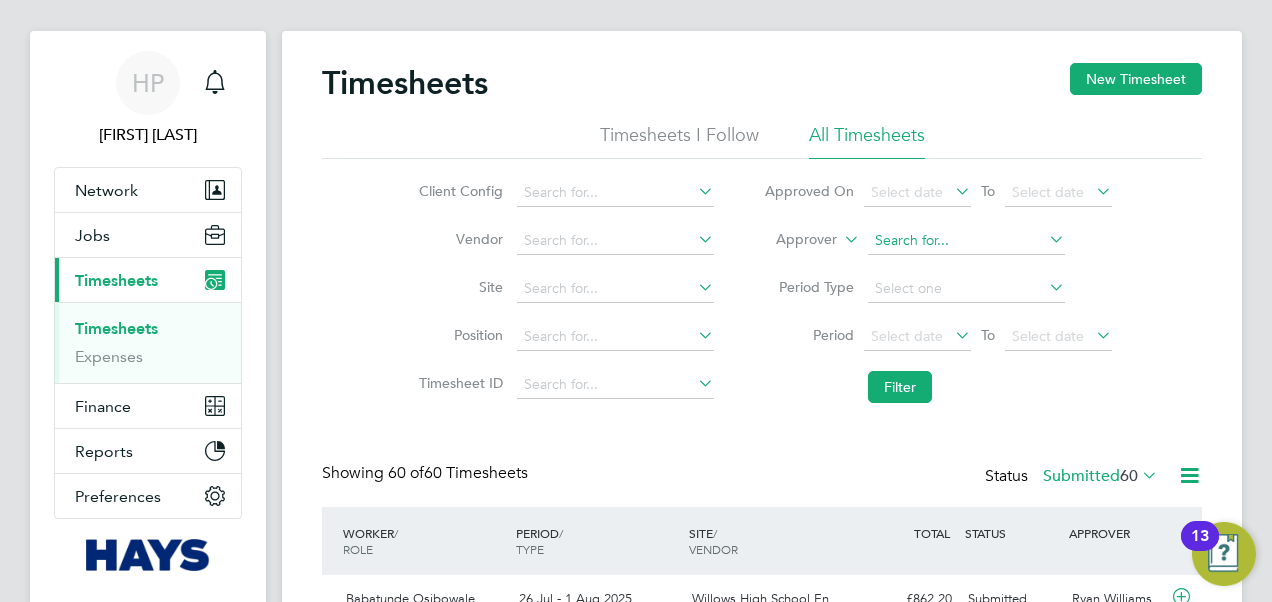 drag, startPoint x: 899, startPoint y: 184, endPoint x: 952, endPoint y: 244, distance: 80.05623 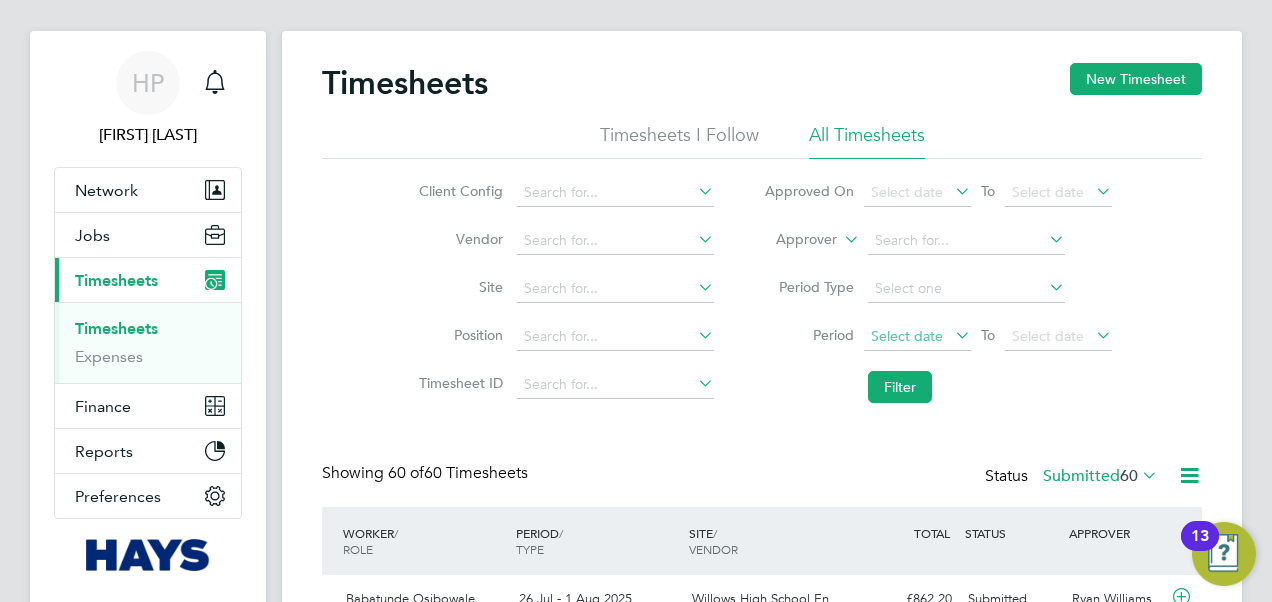 click on "Select date" 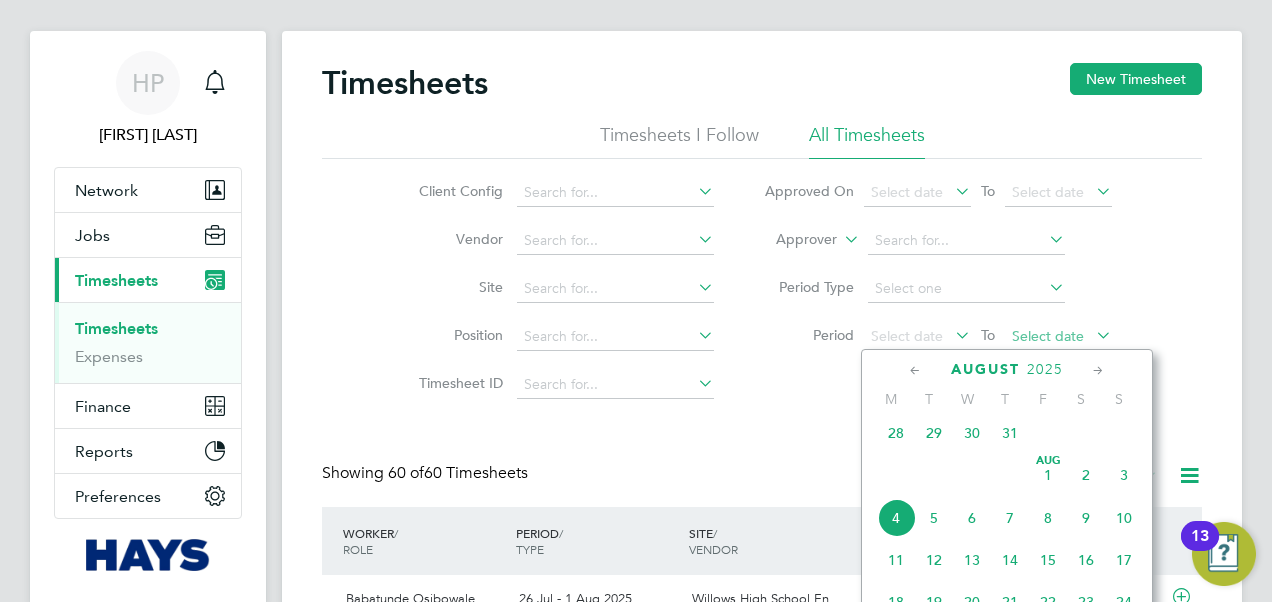 click on "Select date" 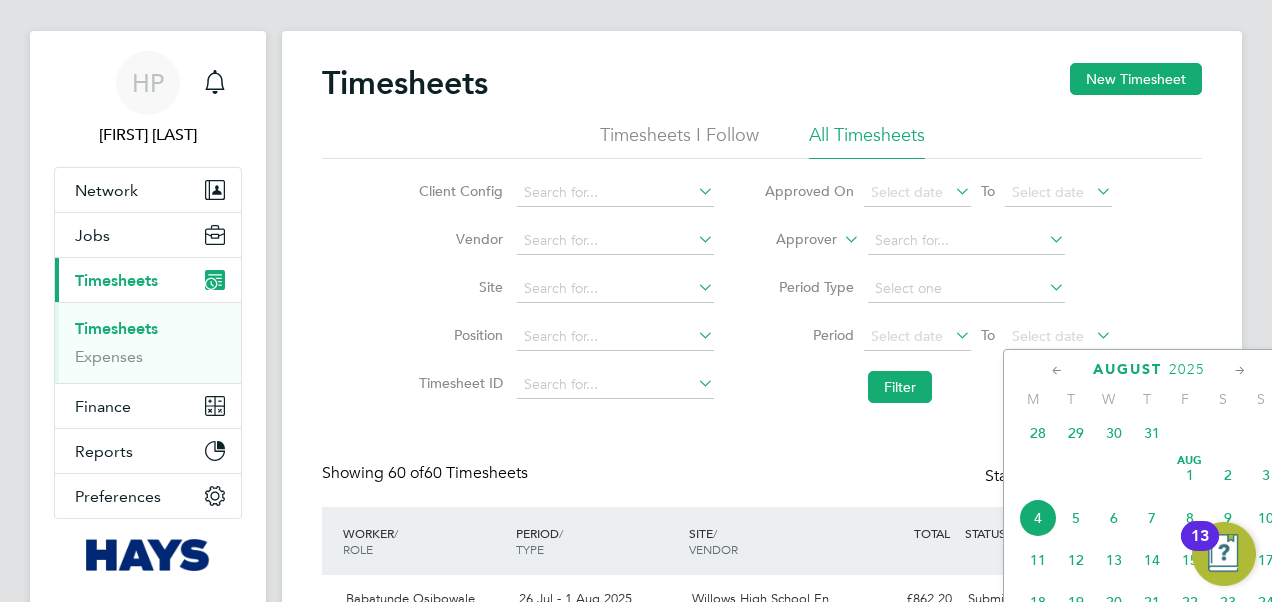 click 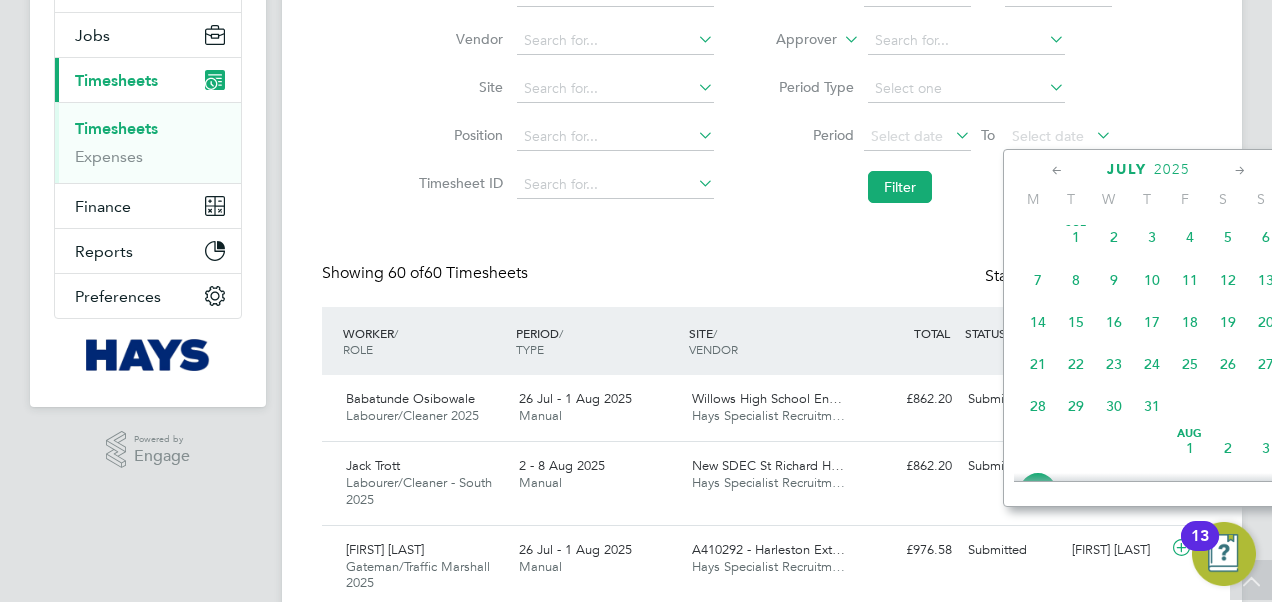 click on "Timesheets New Timesheet Timesheets I Follow All Timesheets Client Config   Vendor   Site   Position   Timesheet ID   Approved On
Select date
To
Select date
Approver     Period Type   Period
Select date
To
Select date
Filter Showing   60 of  60 Timesheets Status  Submitted  60  WORKER  / ROLE WORKER  / PERIOD PERIOD  / TYPE SITE  / VENDOR TOTAL   TOTAL  / STATUS STATUS APPROVER Babatunde Osibowale Labourer/Cleaner 2025   26 Jul - 1 Aug 2025 26 Jul - 1 Aug 2025 Manual Willows High School En… Hays Specialist Recruitm… £862.20 Submitted Submitted Ryan Williams Jack Trott Labourer/Cleaner - South 2025   2 - 8 Aug 2025 2 - 8 Aug 2025 Manual New SDEC St Richard H… Hays Specialist Recruitm… £862.20 Submitted Submitted Ian Charman Andrea Scibisz Gateman/Traffic Marshall 2025   26 Jul - 1 Aug 2025 26 Jul - 1 Aug 2025 Manual A410292  - Harleston Ext… Hays Specialist Recruitm… £976.58 Submitted Submitted Mark Clarke Dean Hands Site Manager   Manual Submitted" 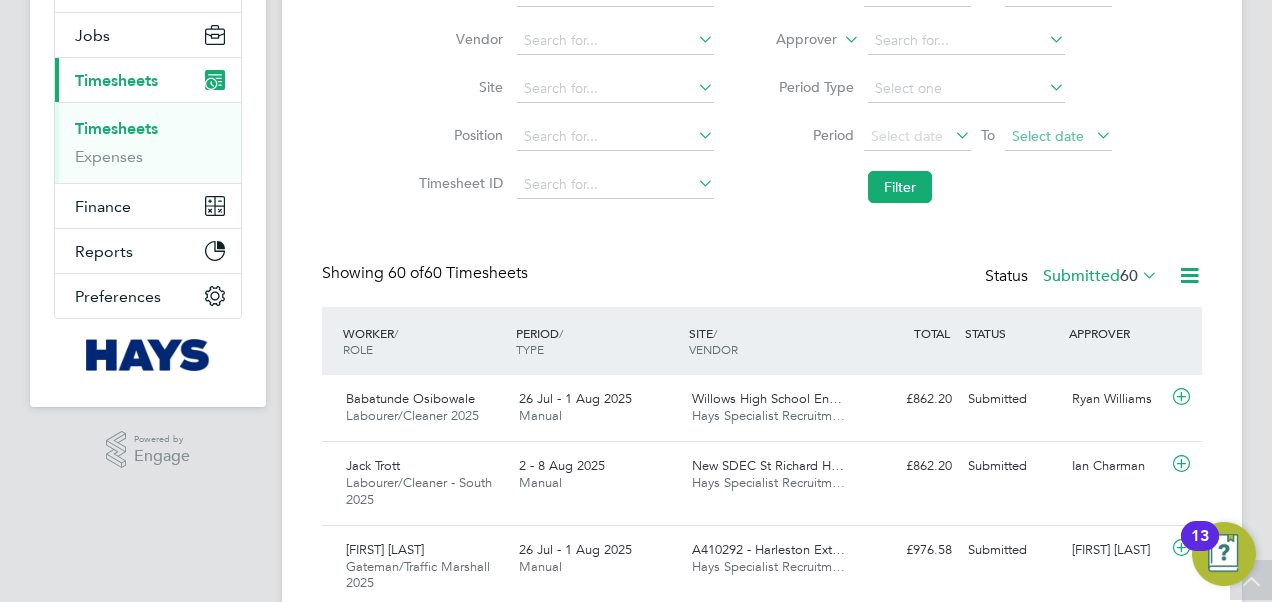 click on "Select date" 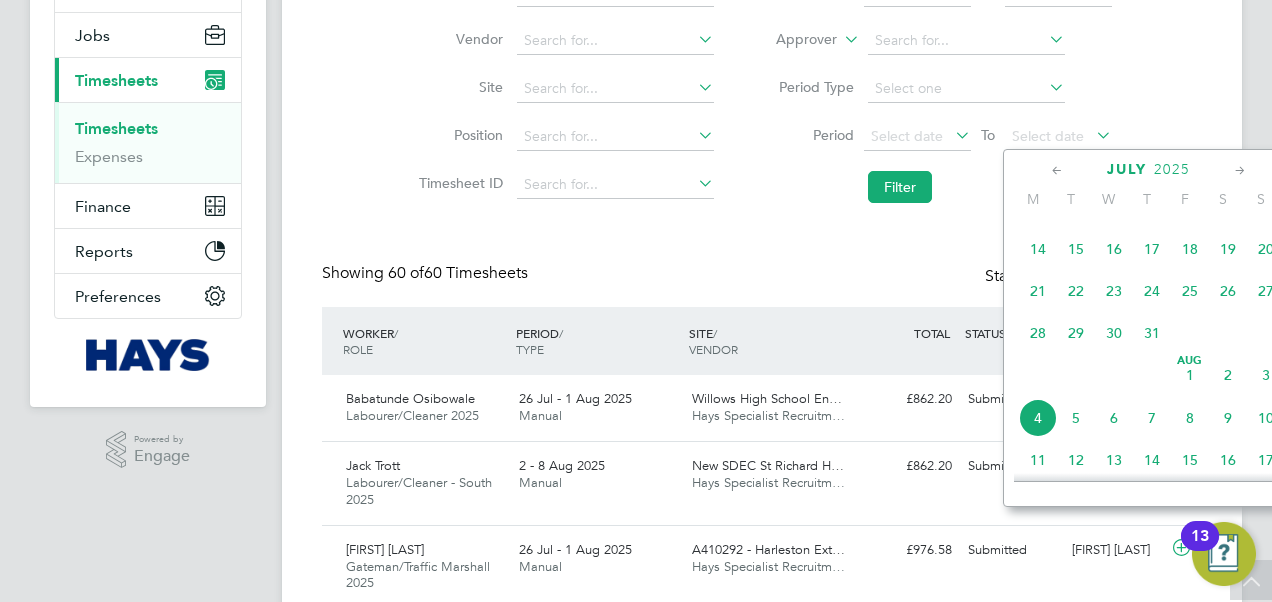 click on "27" 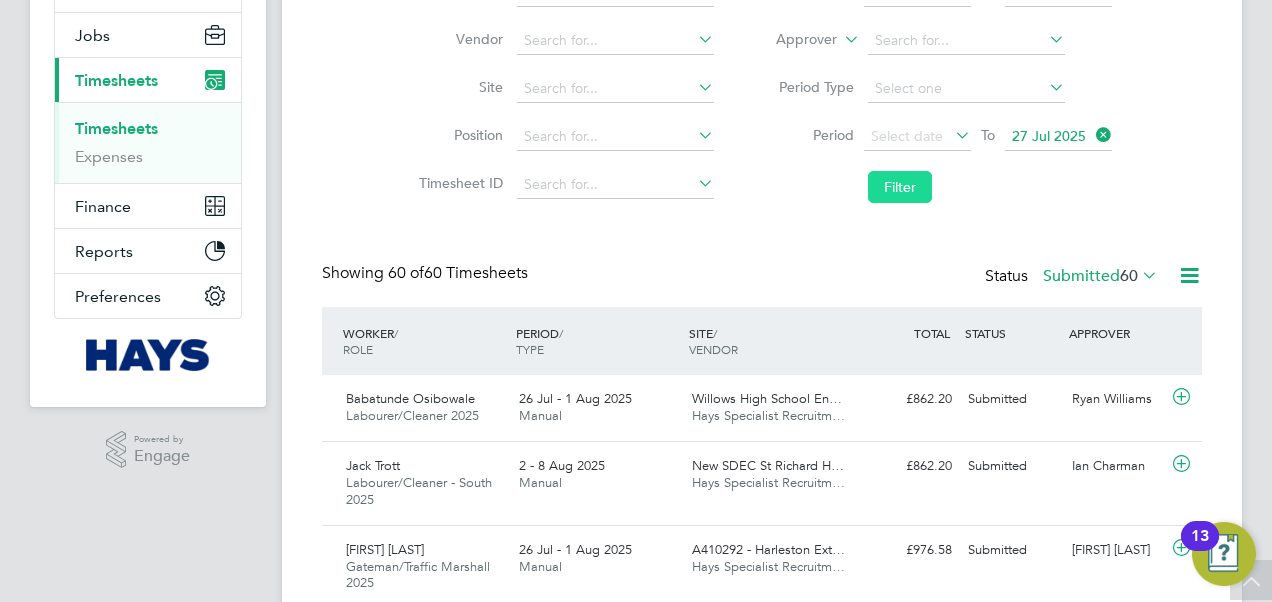 click on "Filter" 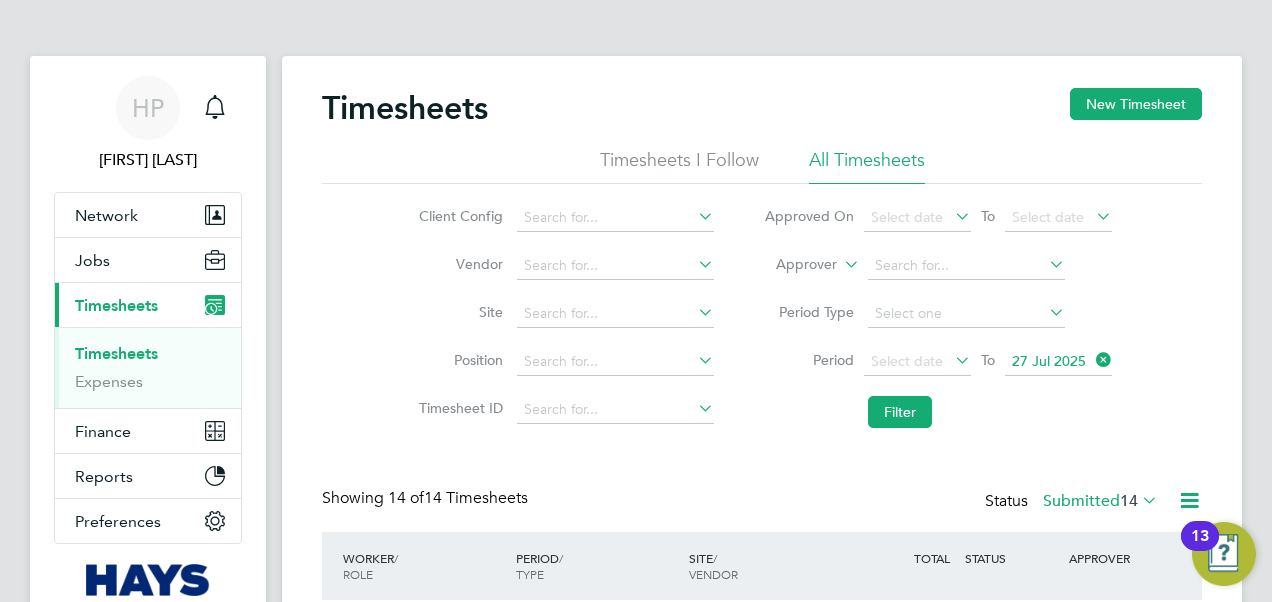click on "Site" 